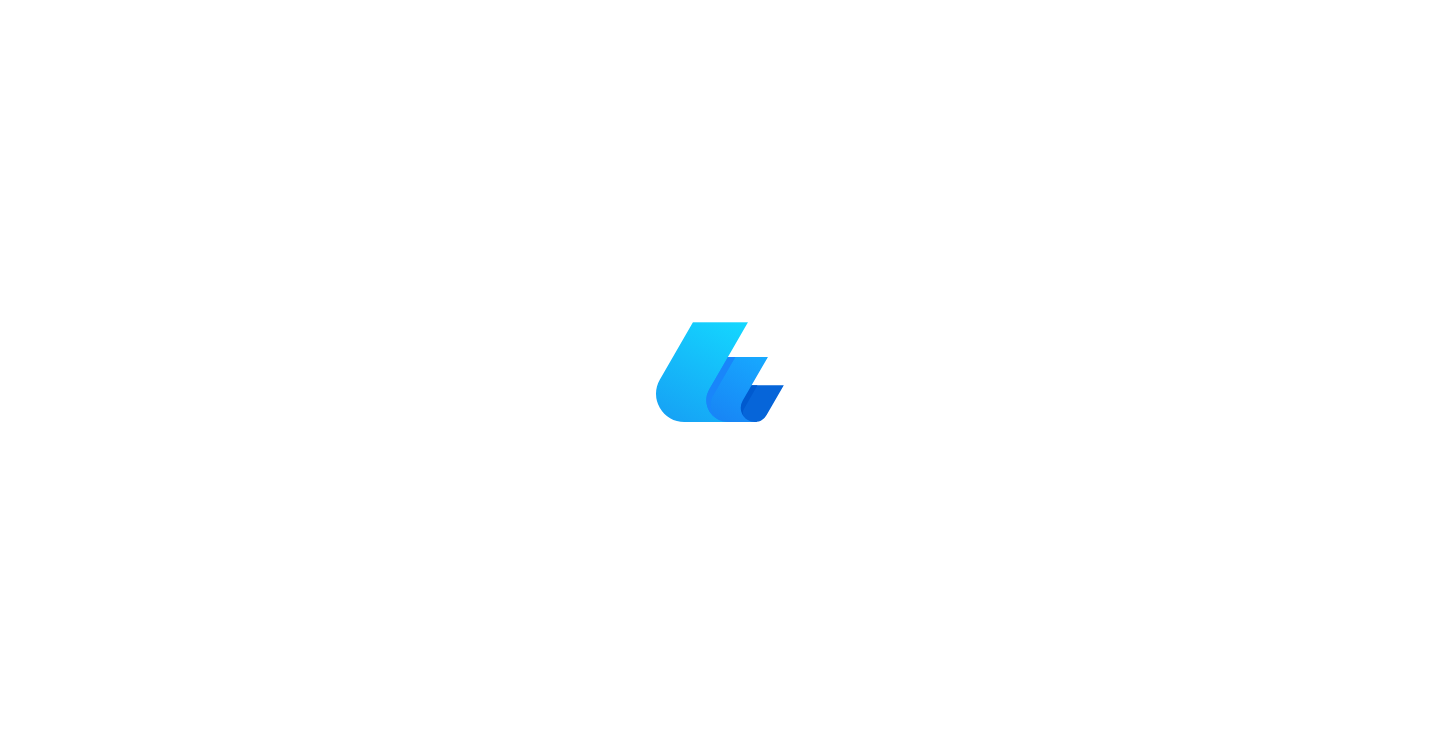 scroll, scrollTop: 0, scrollLeft: 0, axis: both 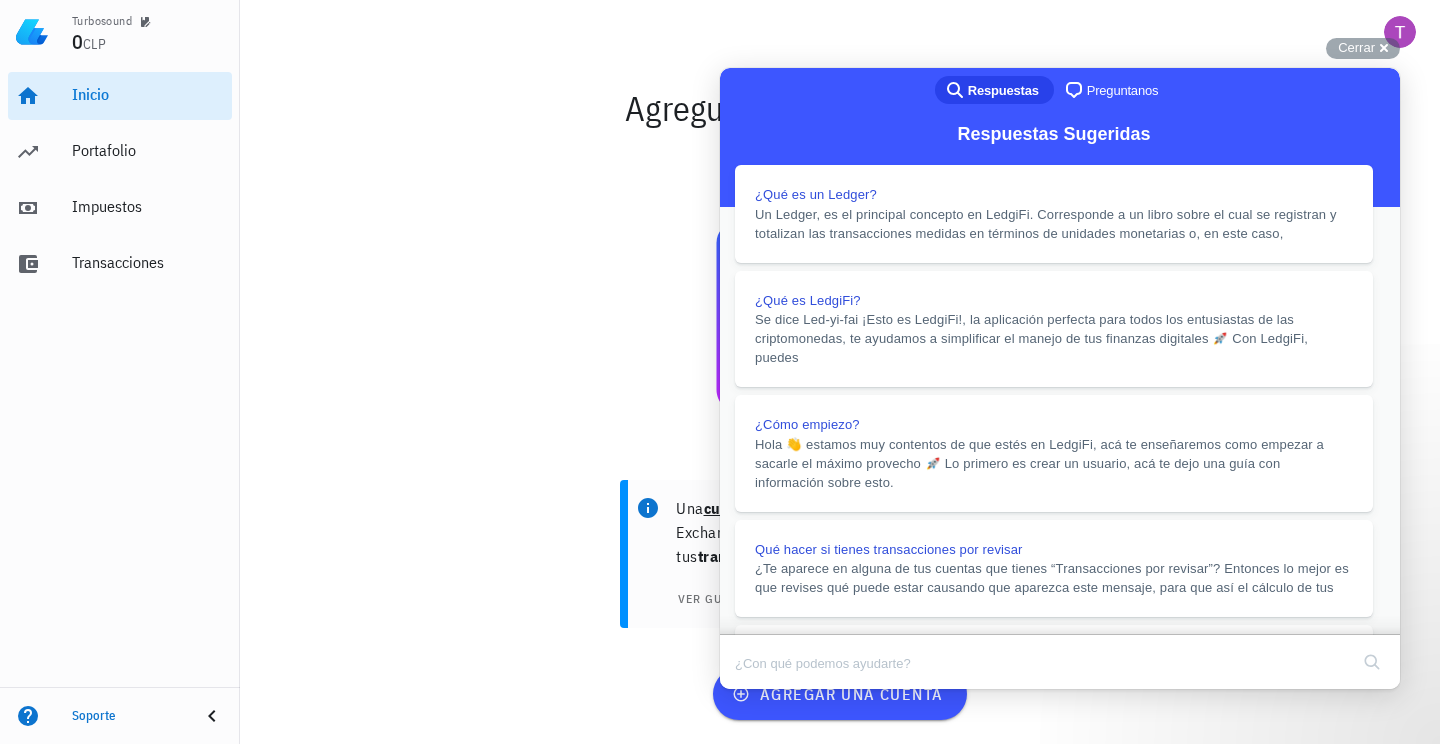 click on "Close" at bounding box center [739, 703] 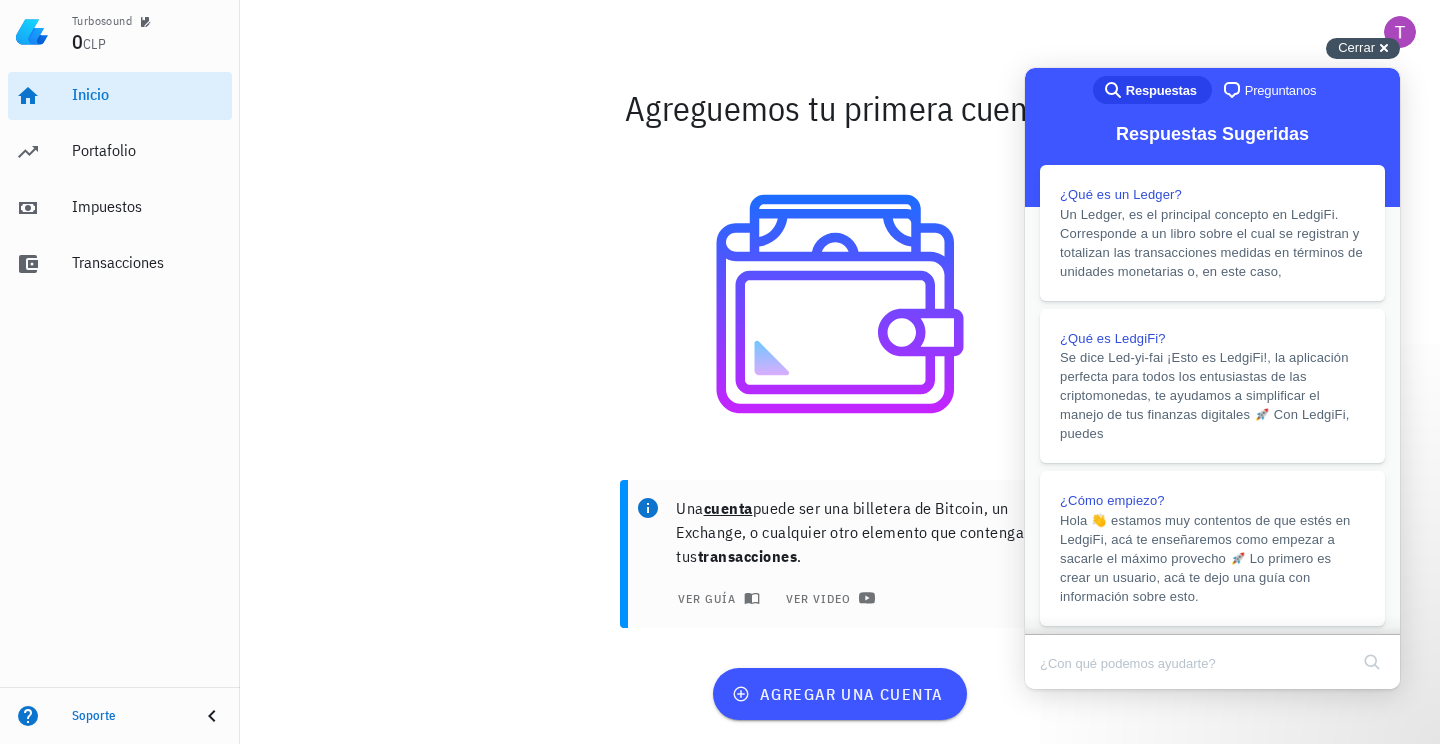 click on "Cerrar cross-small" at bounding box center [1363, 48] 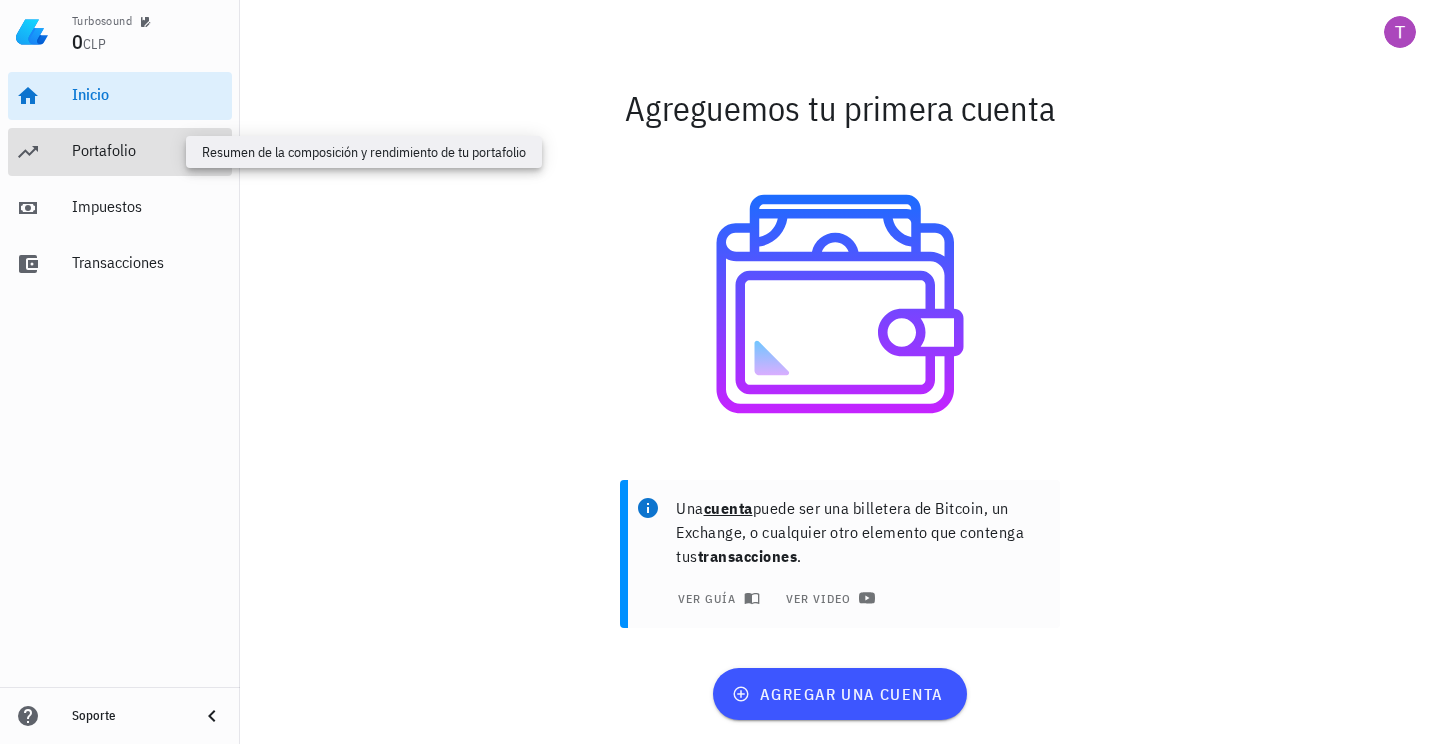 click on "Portafolio" at bounding box center (148, 150) 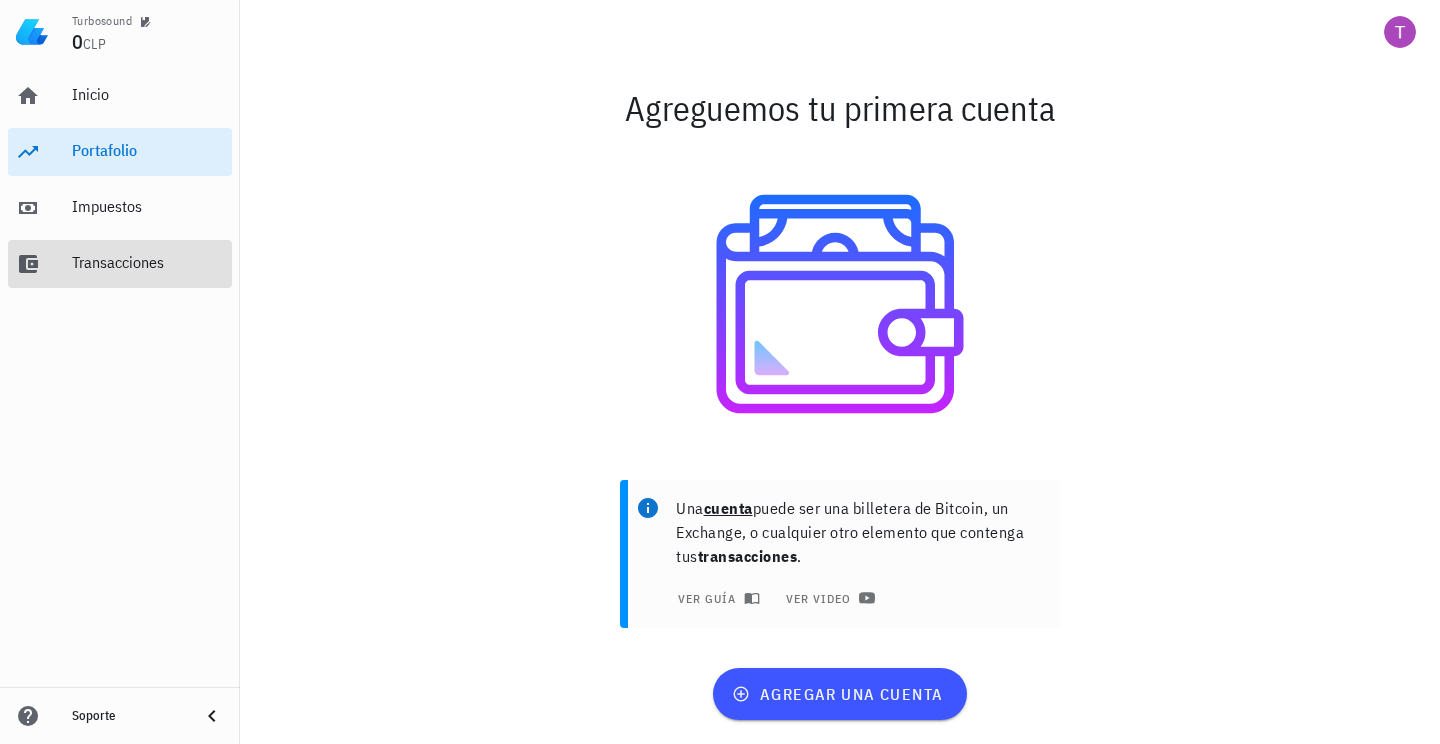 click on "Transacciones" at bounding box center (148, 262) 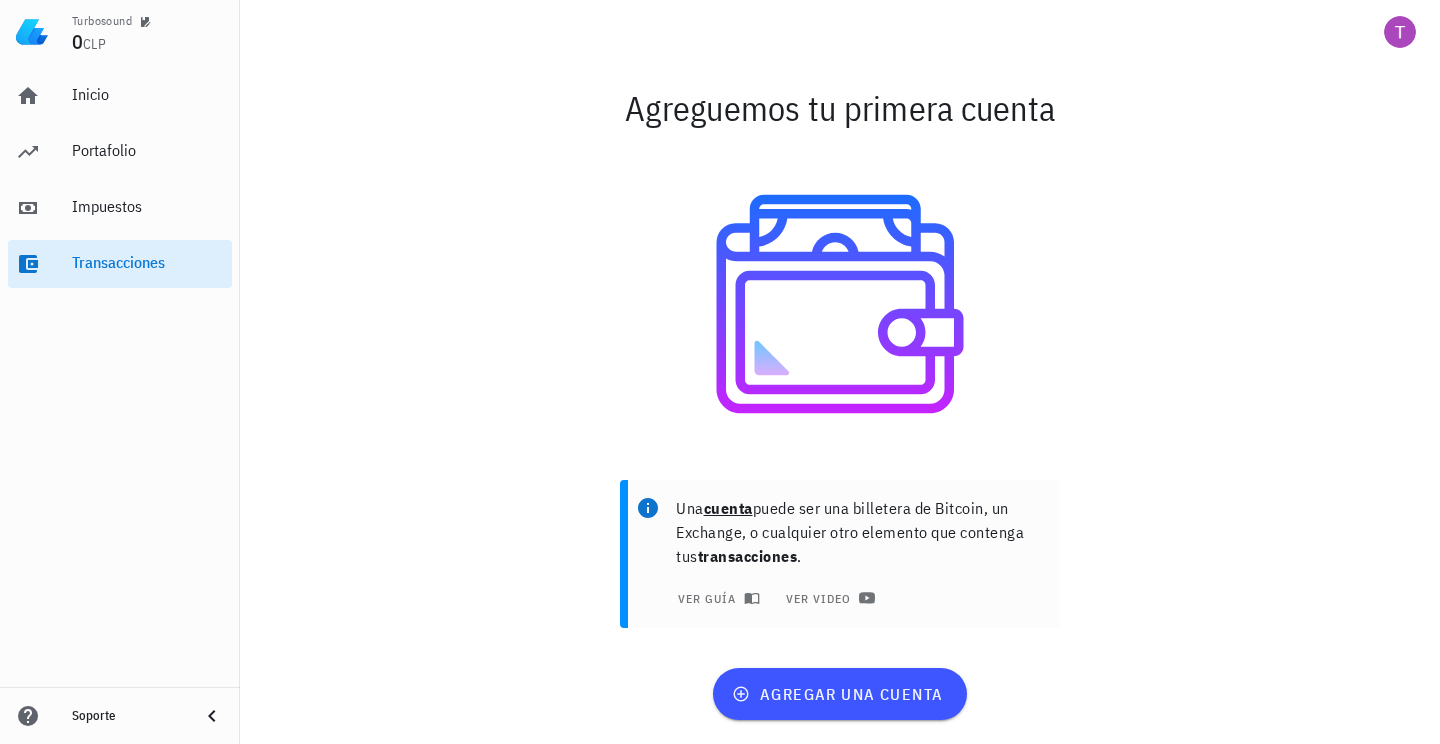 scroll, scrollTop: 0, scrollLeft: 0, axis: both 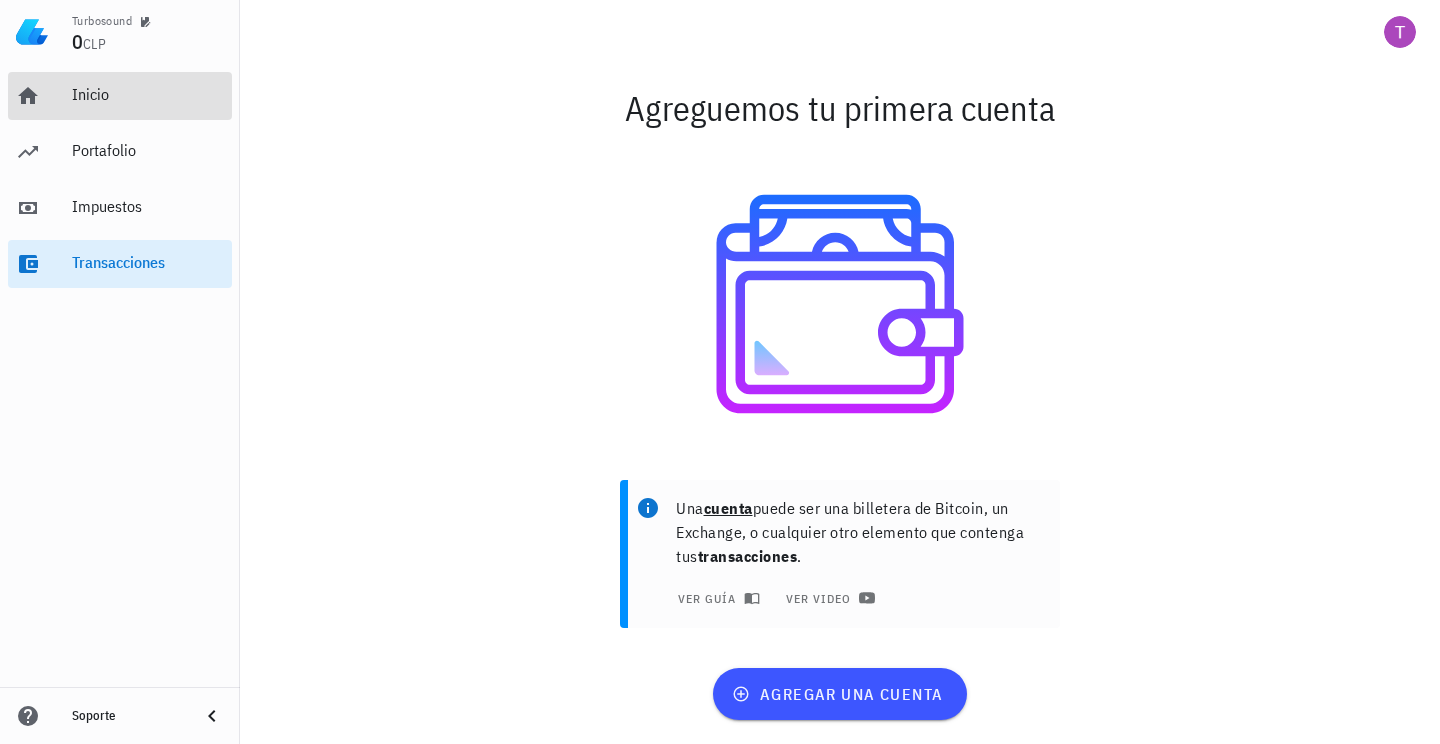 click on "Inicio" at bounding box center (148, 94) 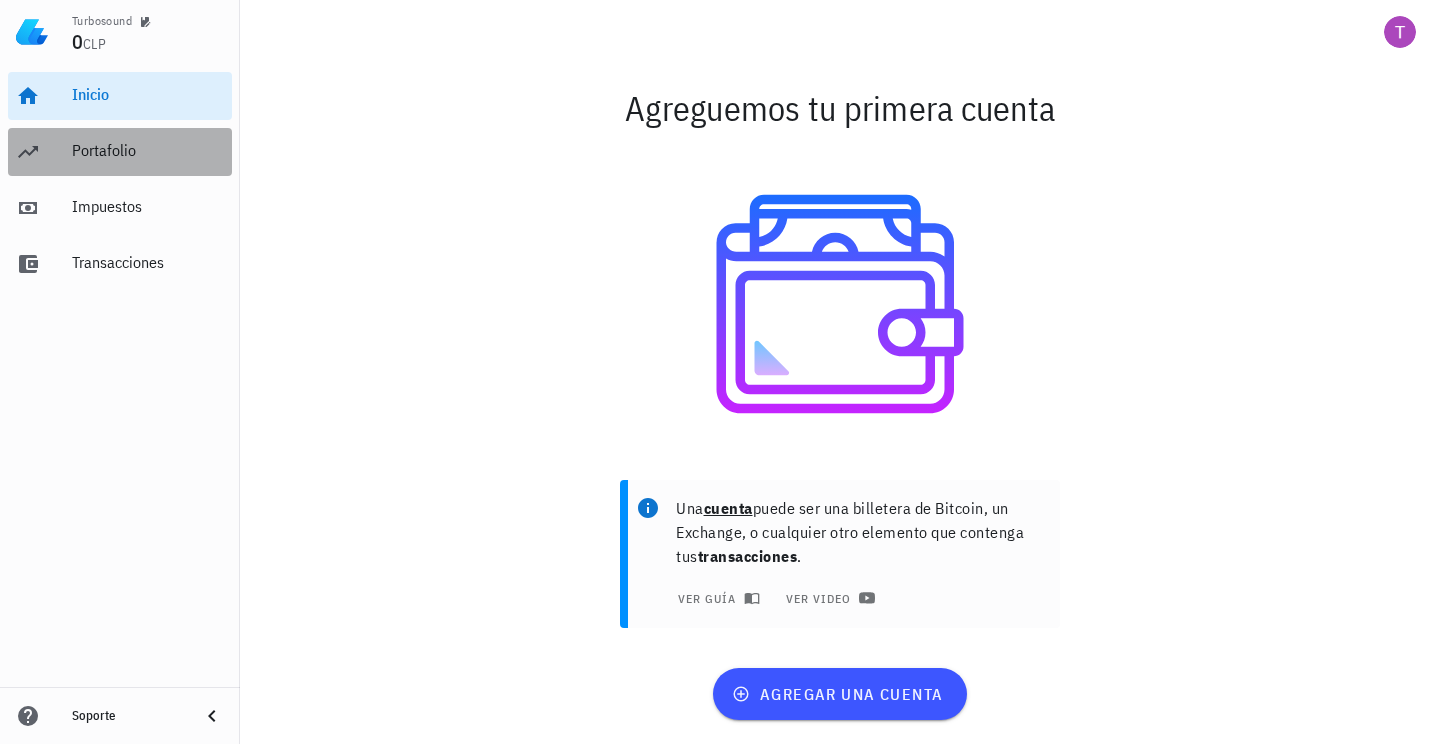 click on "Portafolio" at bounding box center [148, 150] 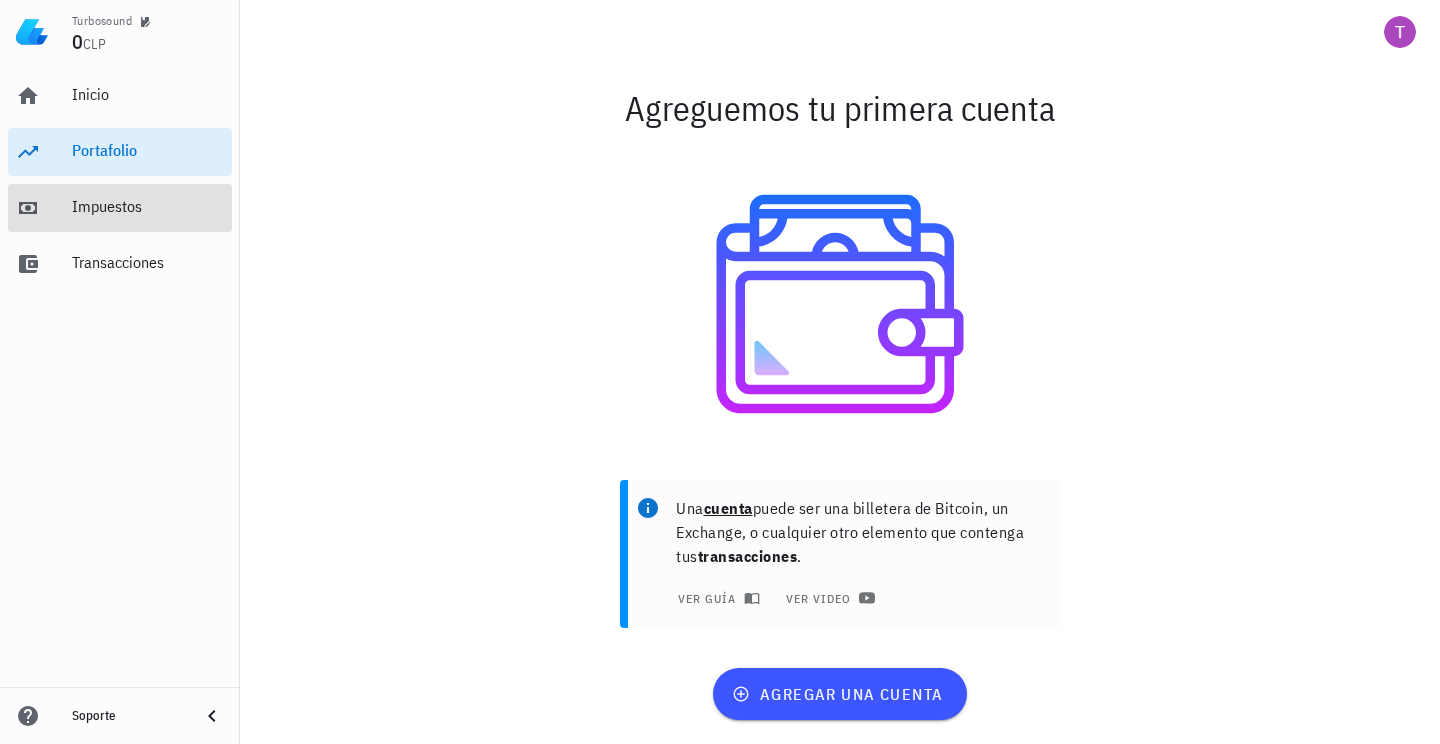 click on "Impuestos" at bounding box center (148, 207) 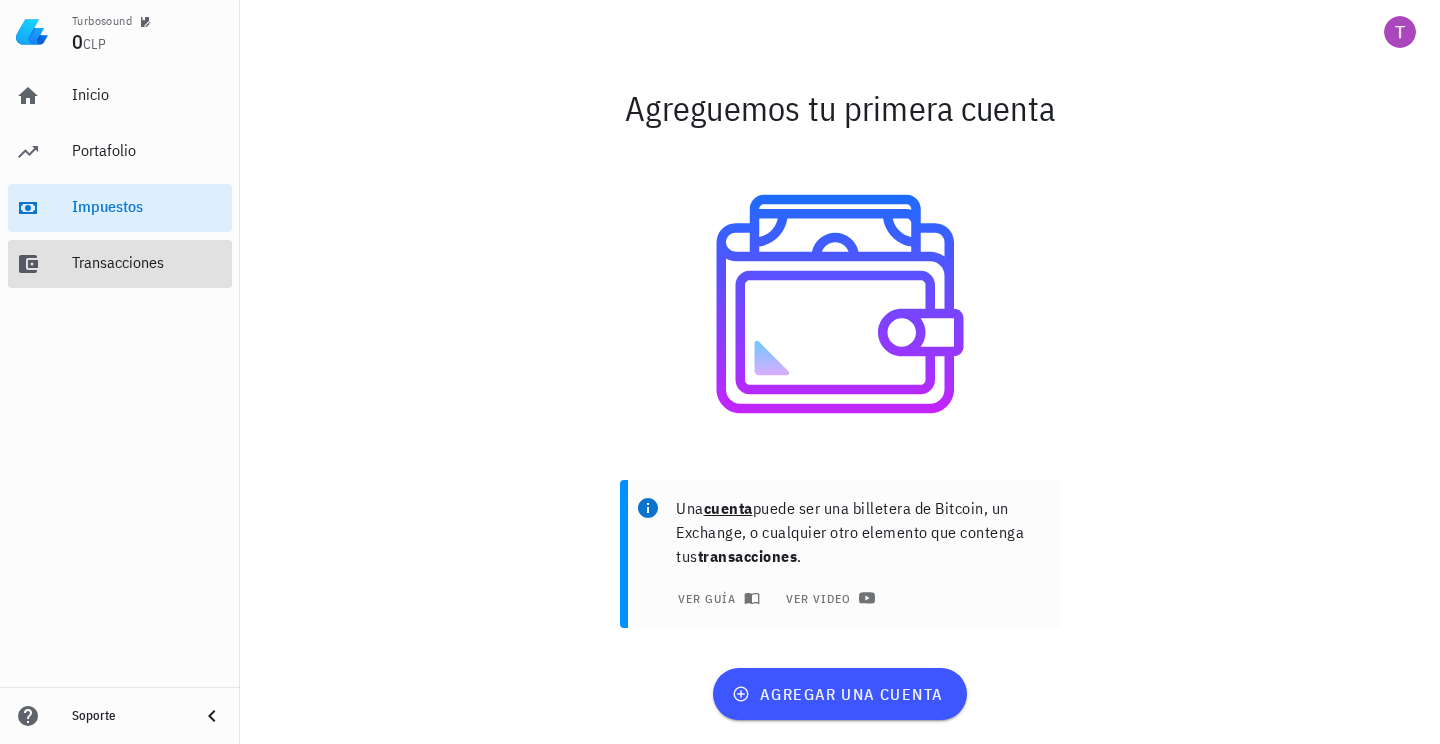 click on "Transacciones" at bounding box center (148, 262) 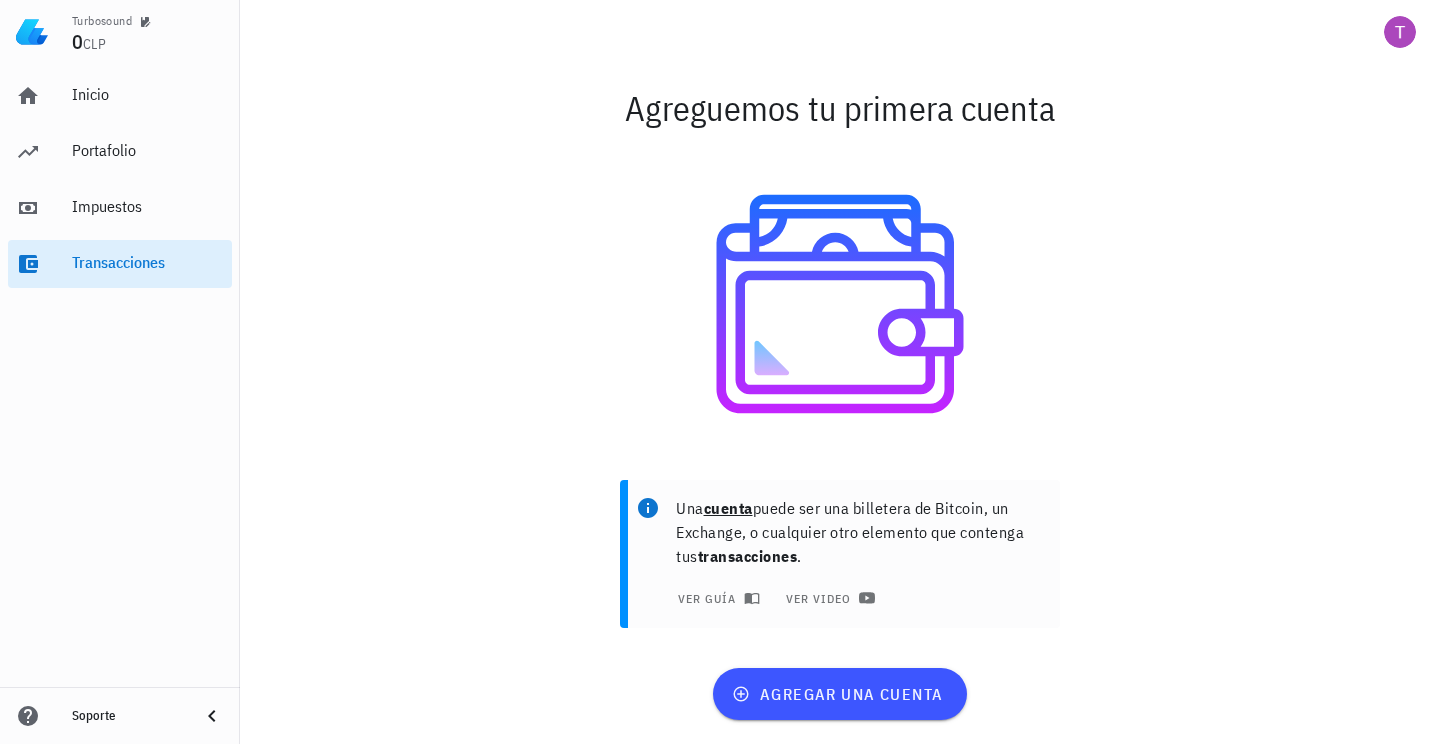 click on "CLP" at bounding box center (94, 44) 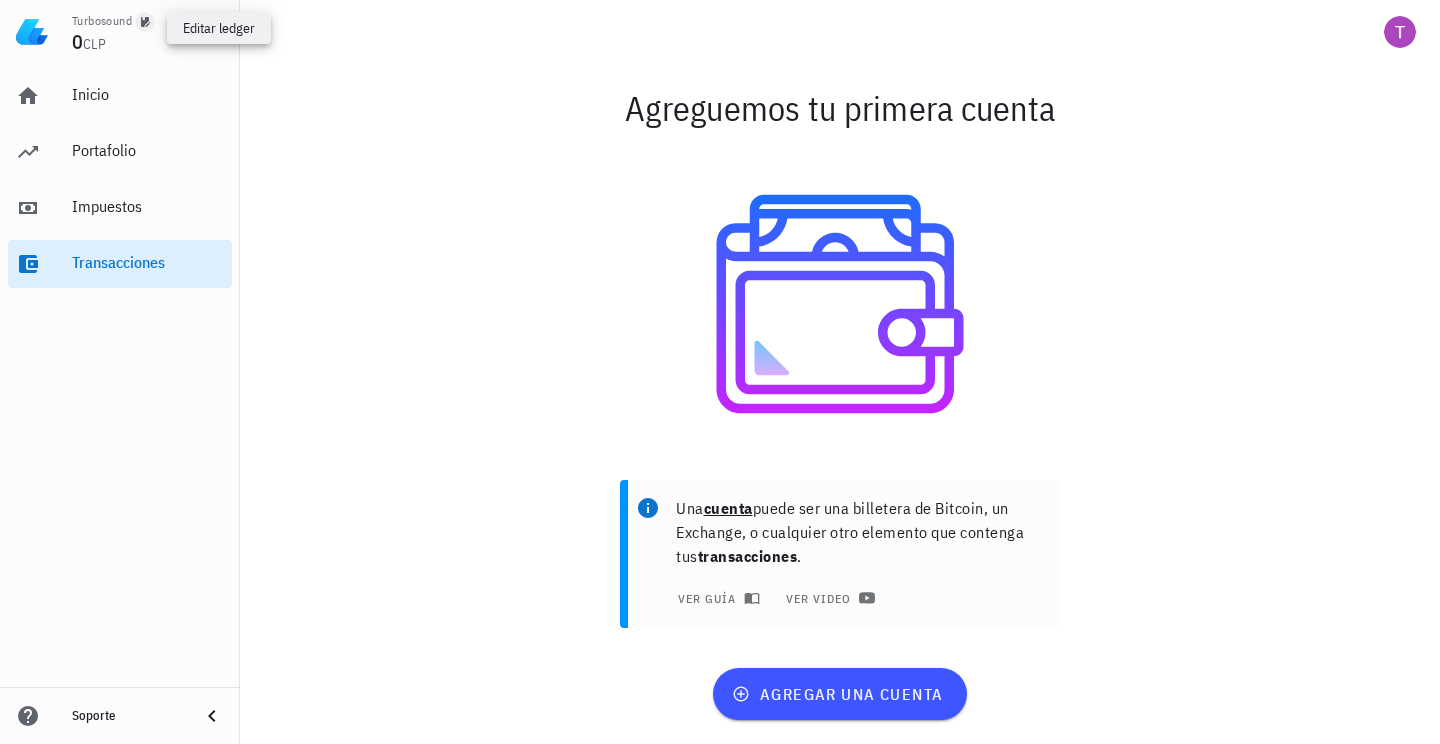 click 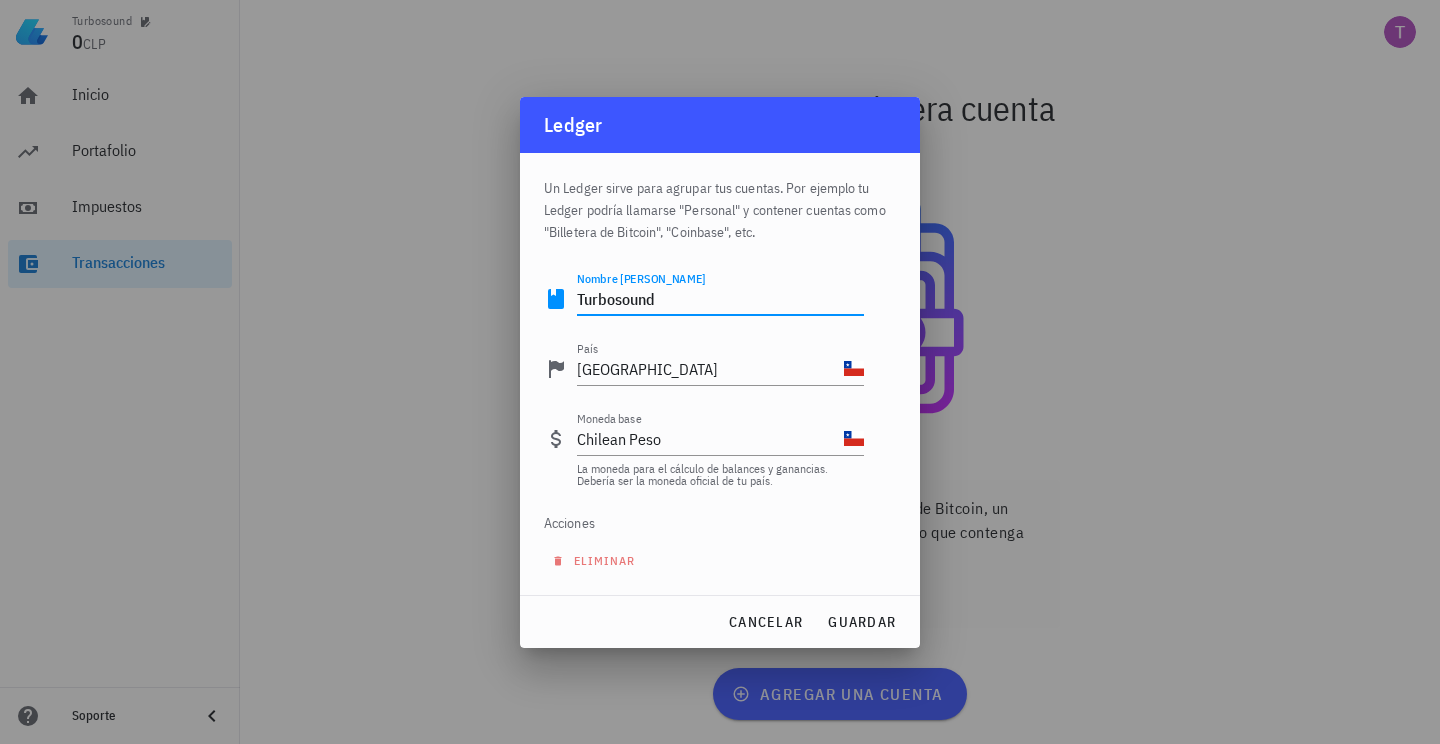 click on "Turbosound" at bounding box center [720, 299] 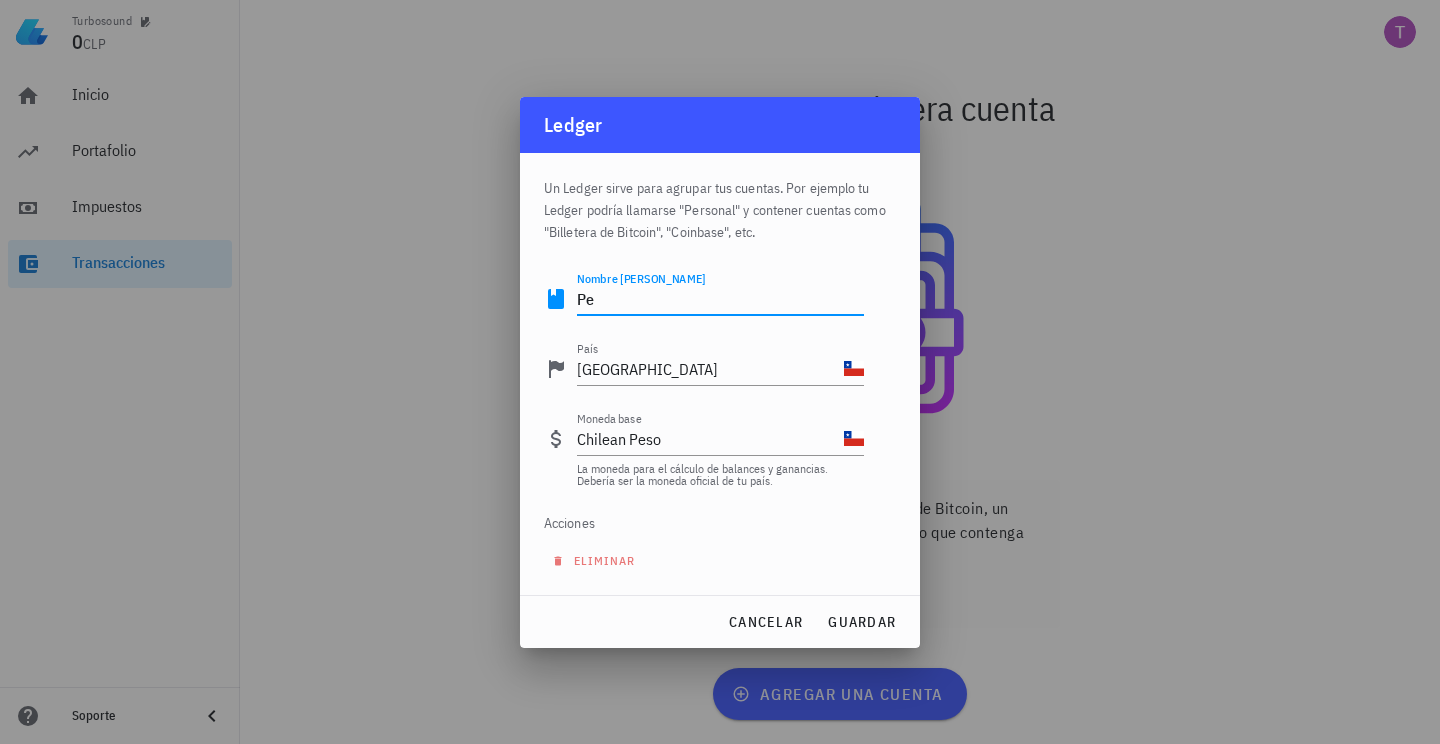 type on "P" 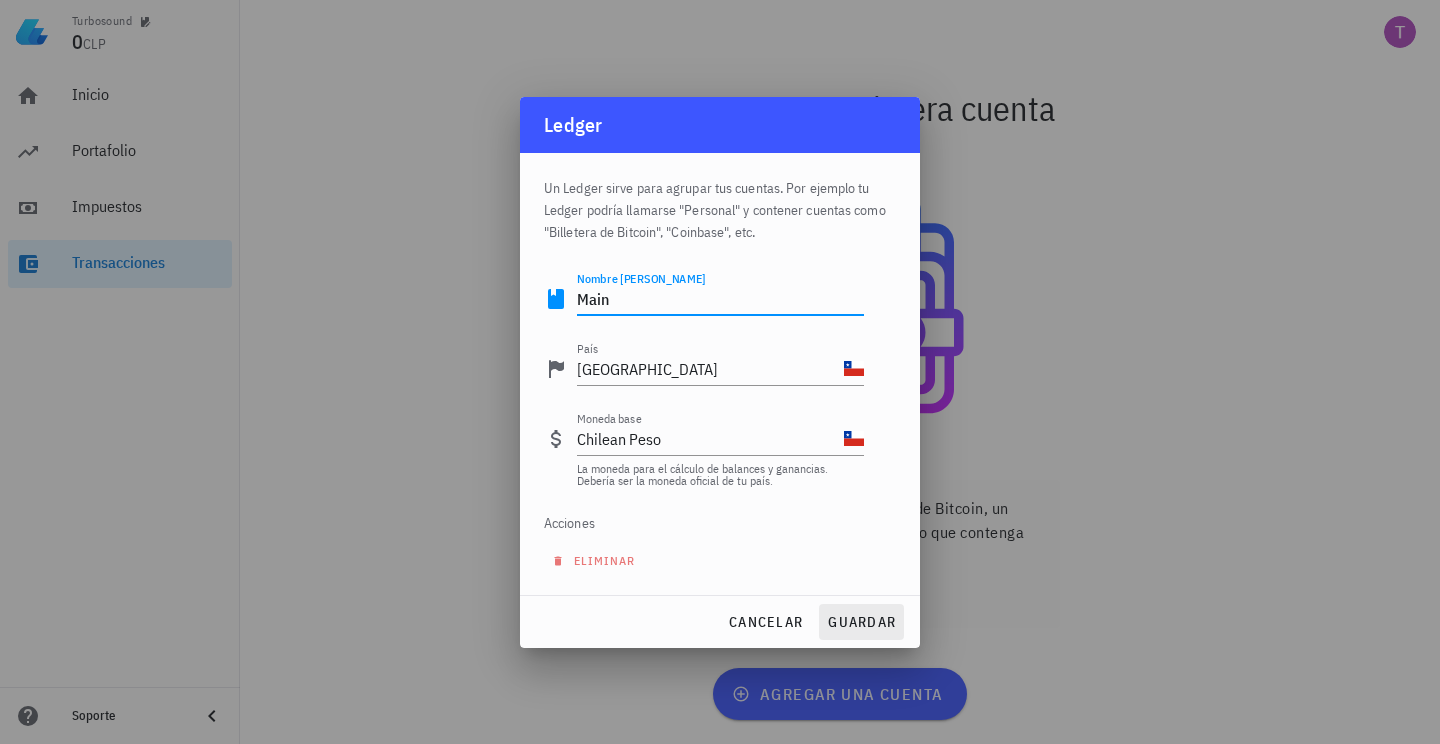 type on "Main" 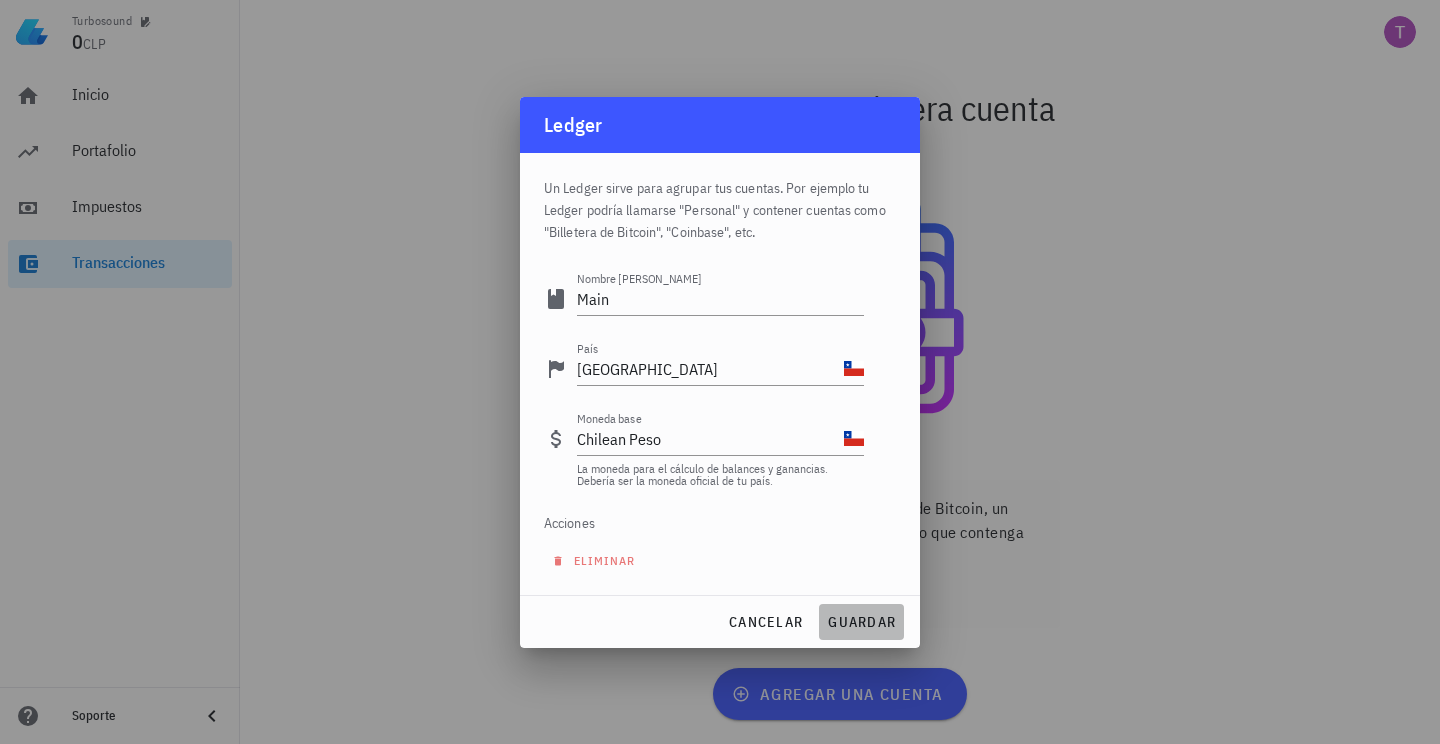 click on "guardar" at bounding box center (861, 622) 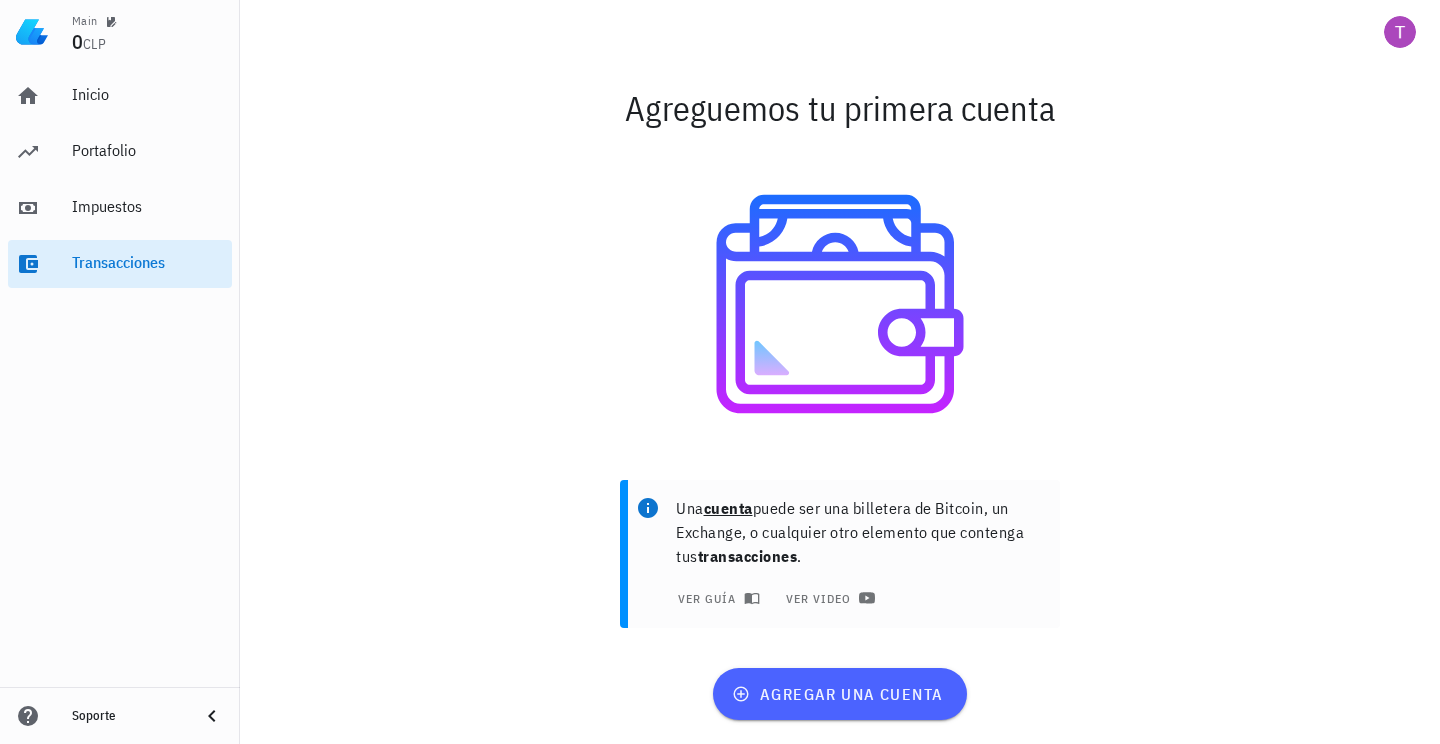 click on "agregar una cuenta" at bounding box center (839, 694) 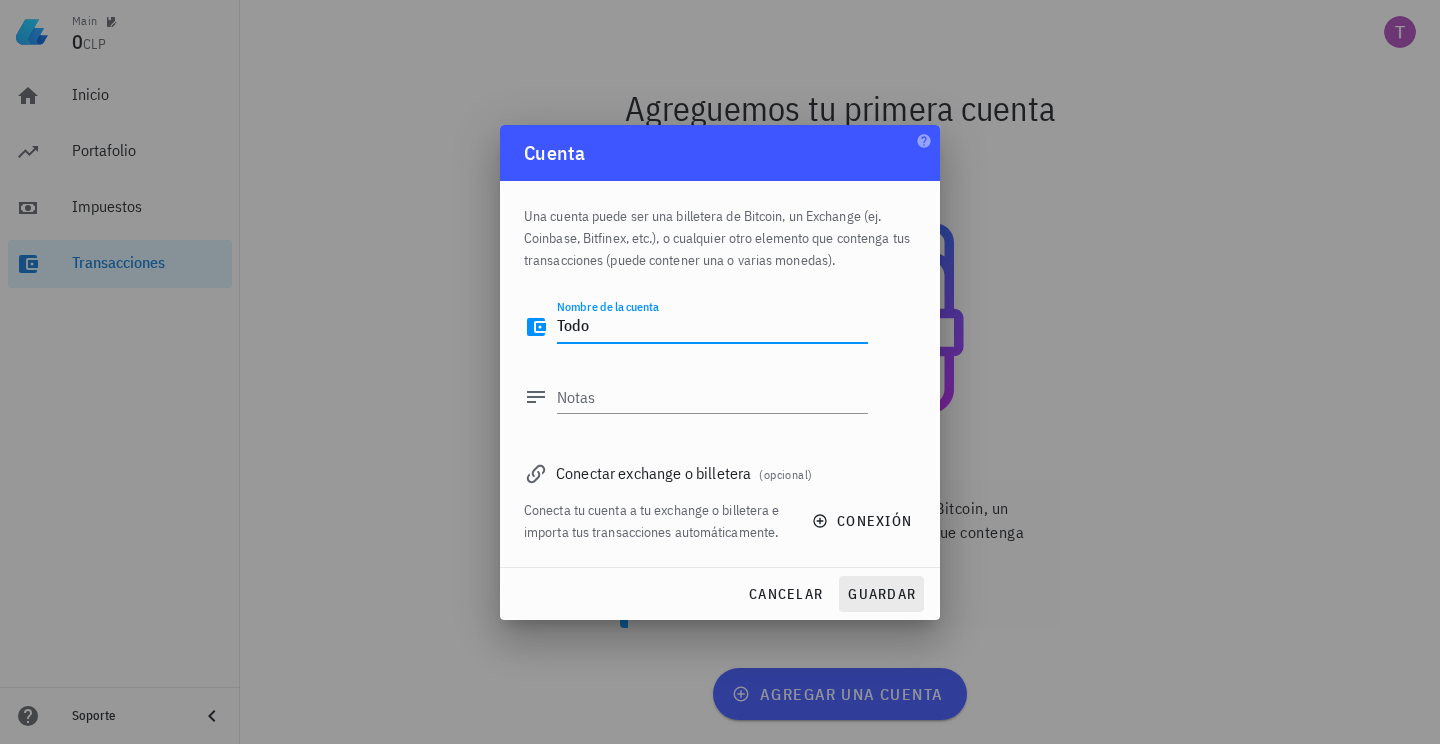 type on "Todo" 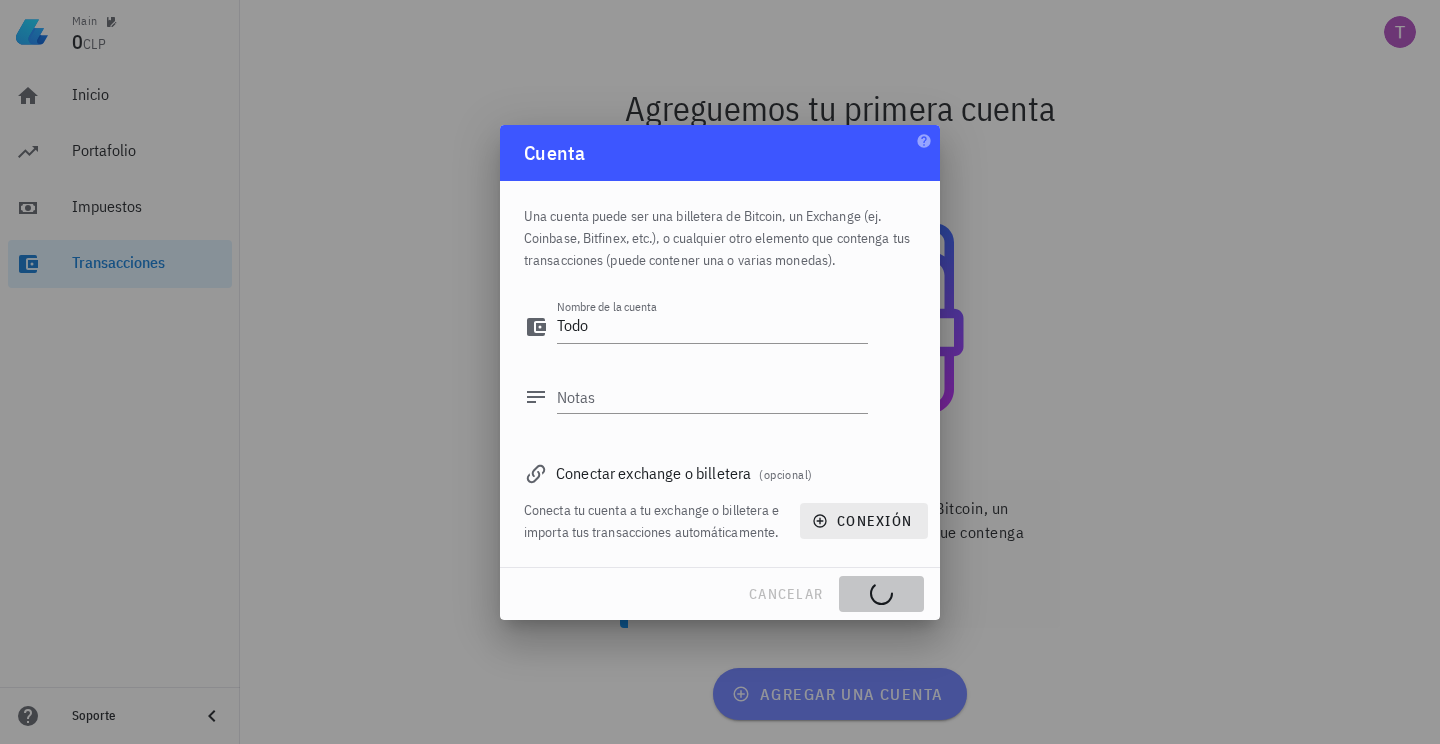 type 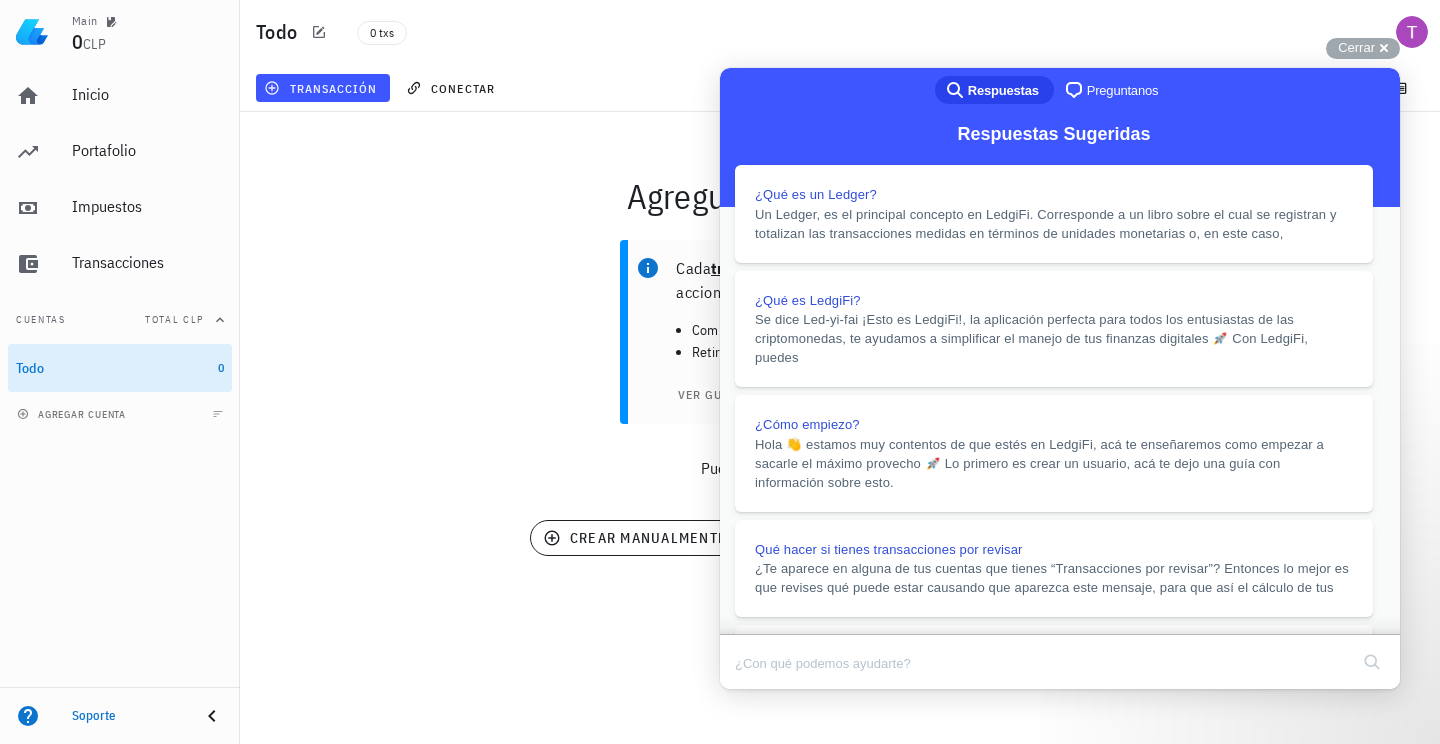 click on "Close" at bounding box center (739, 703) 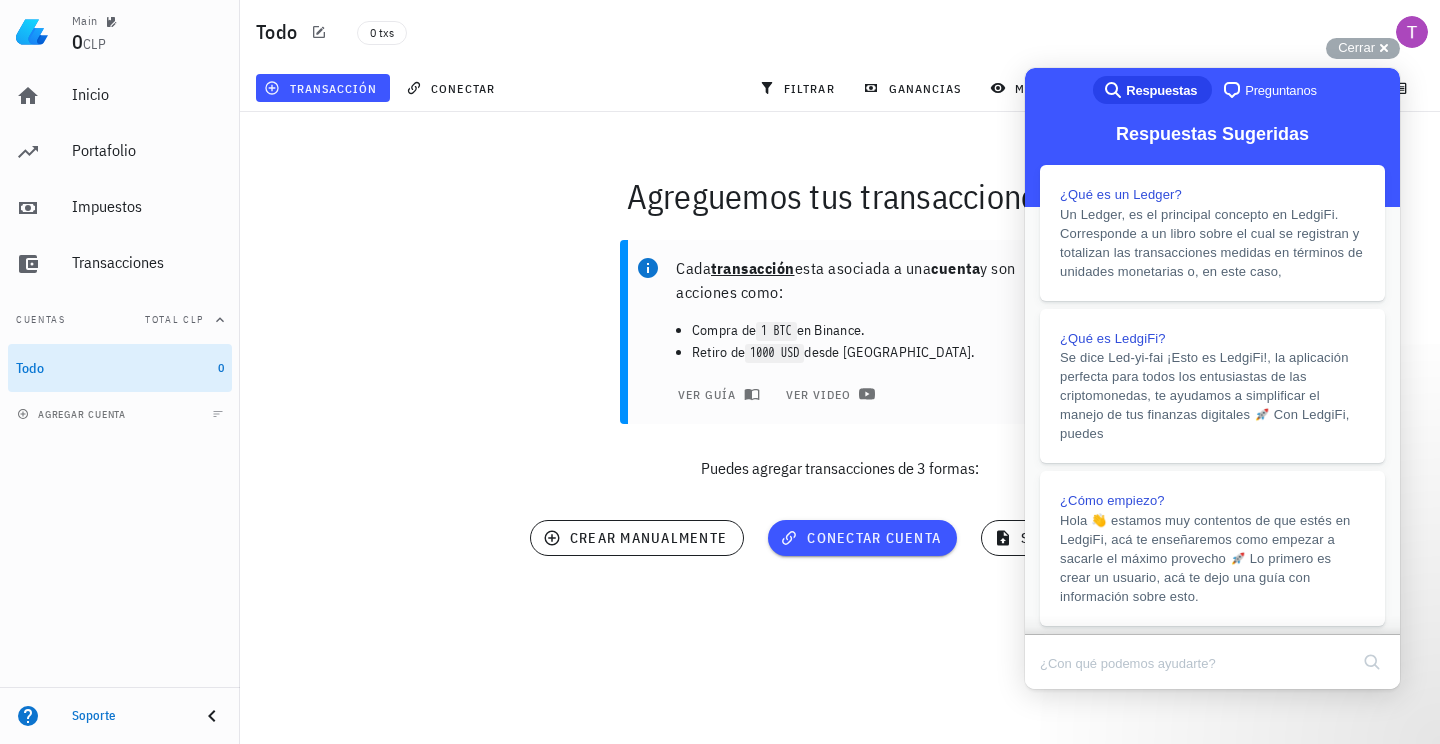 click on "Todo
0 txs" at bounding box center [840, 32] 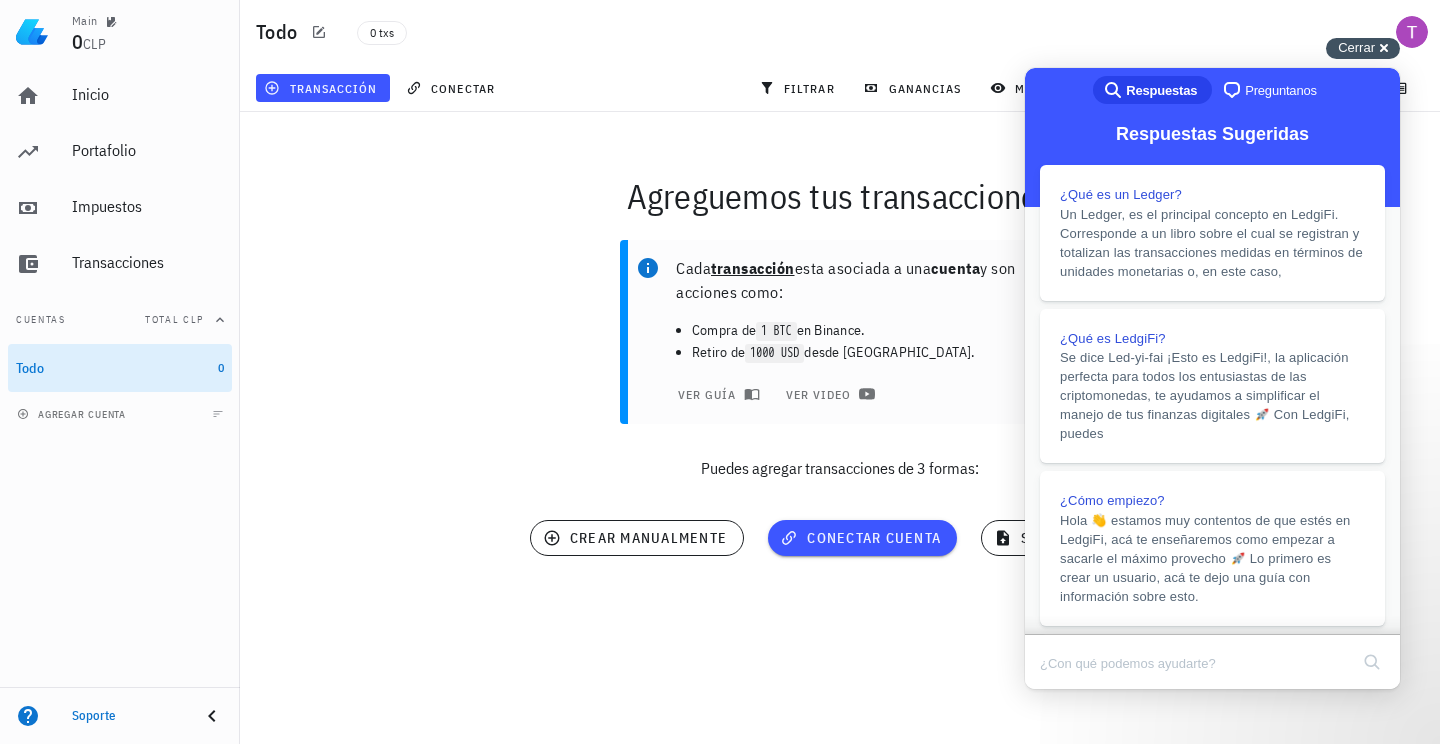 click on "Cerrar" at bounding box center [1356, 47] 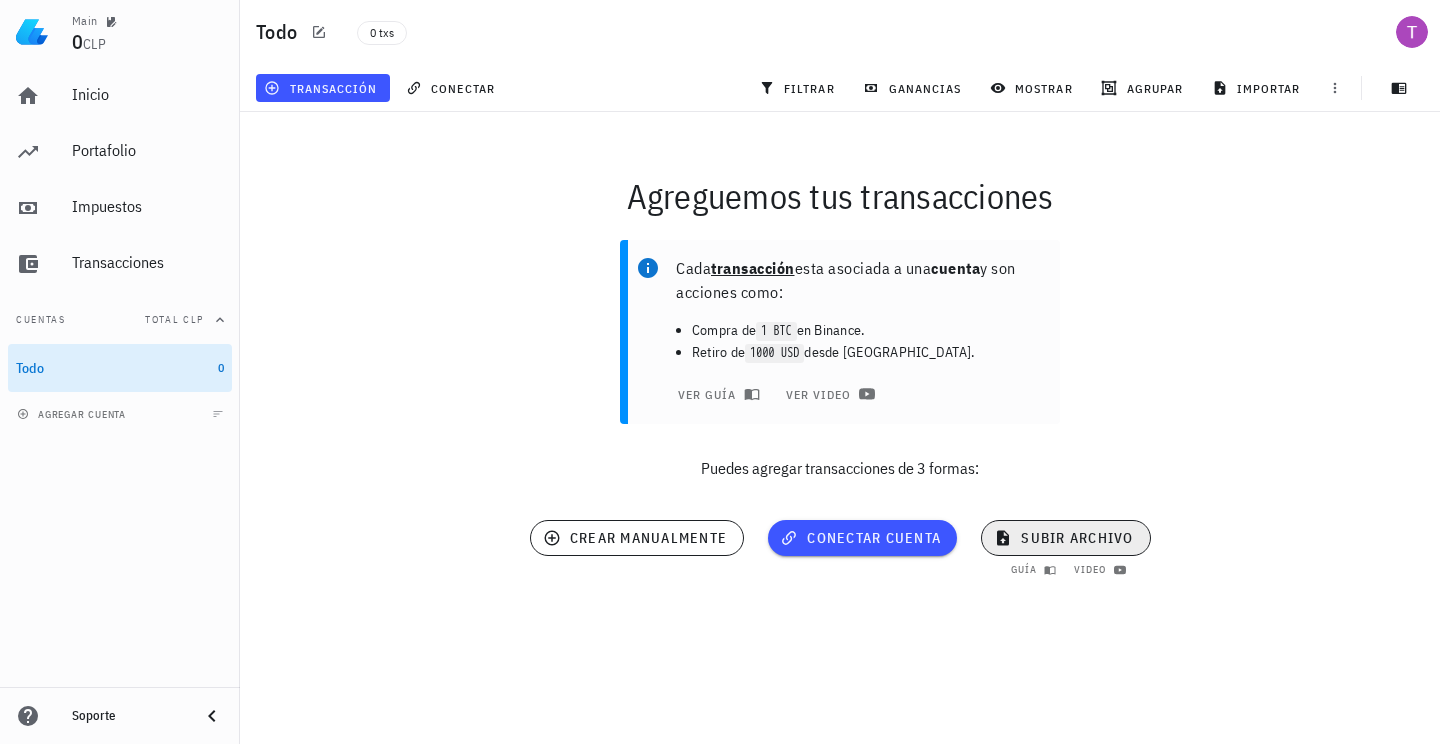 click on "subir archivo" at bounding box center [1066, 538] 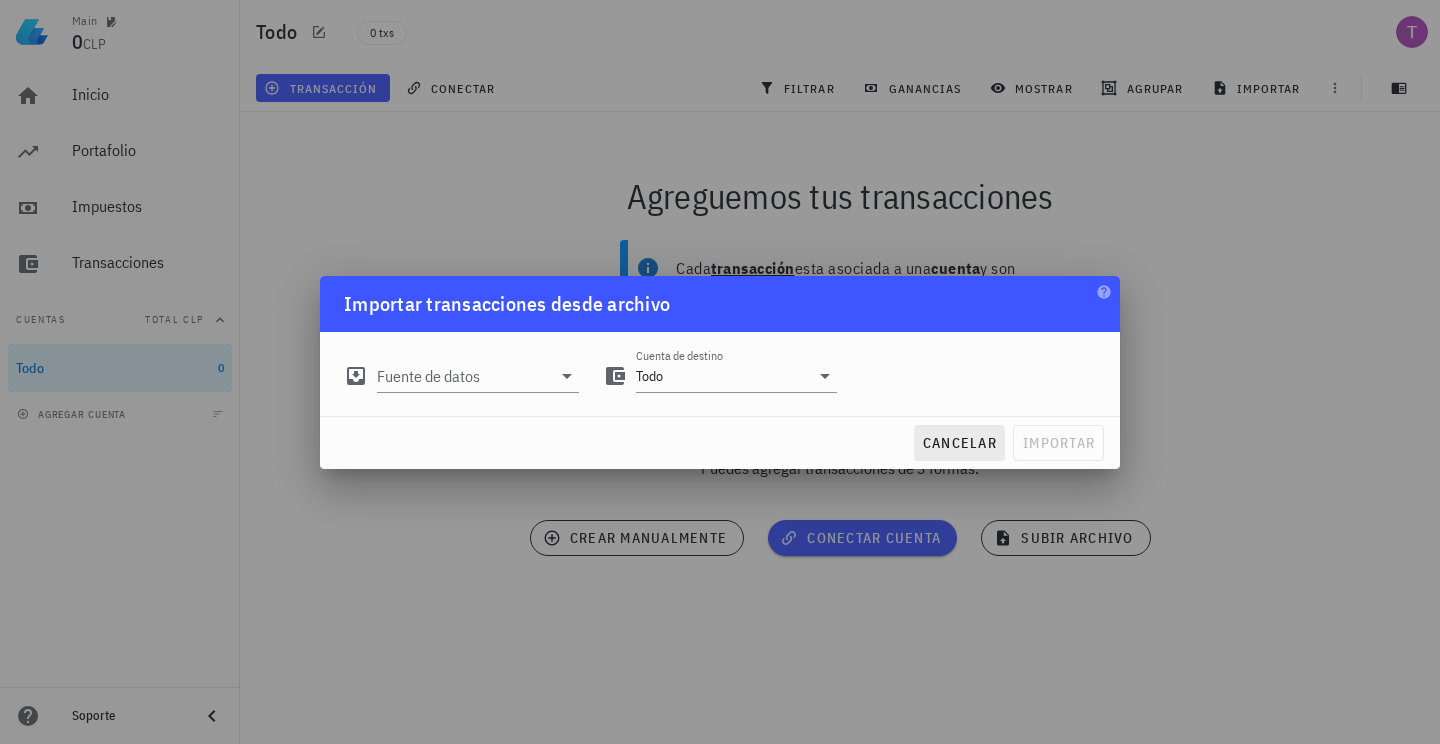 click on "cancelar" at bounding box center (959, 443) 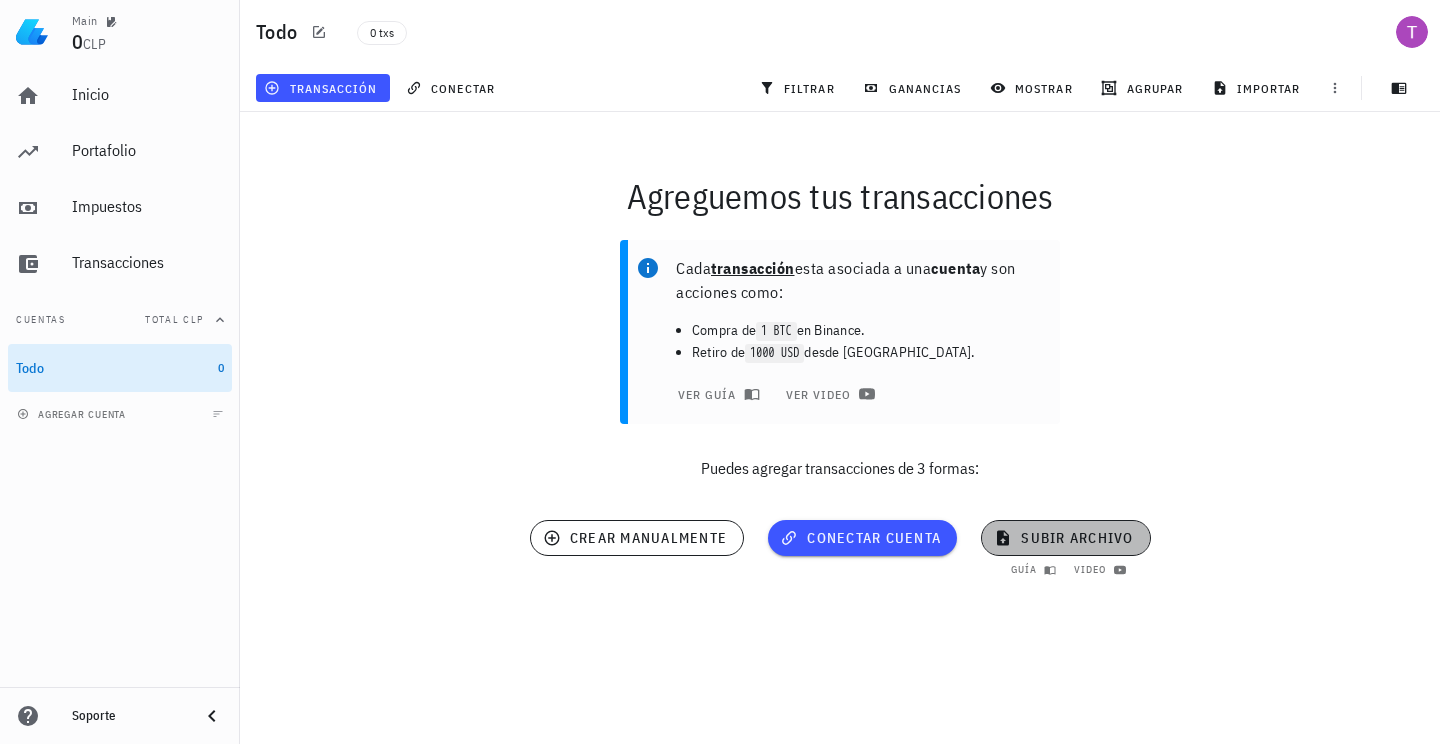 click on "subir archivo" at bounding box center [1066, 538] 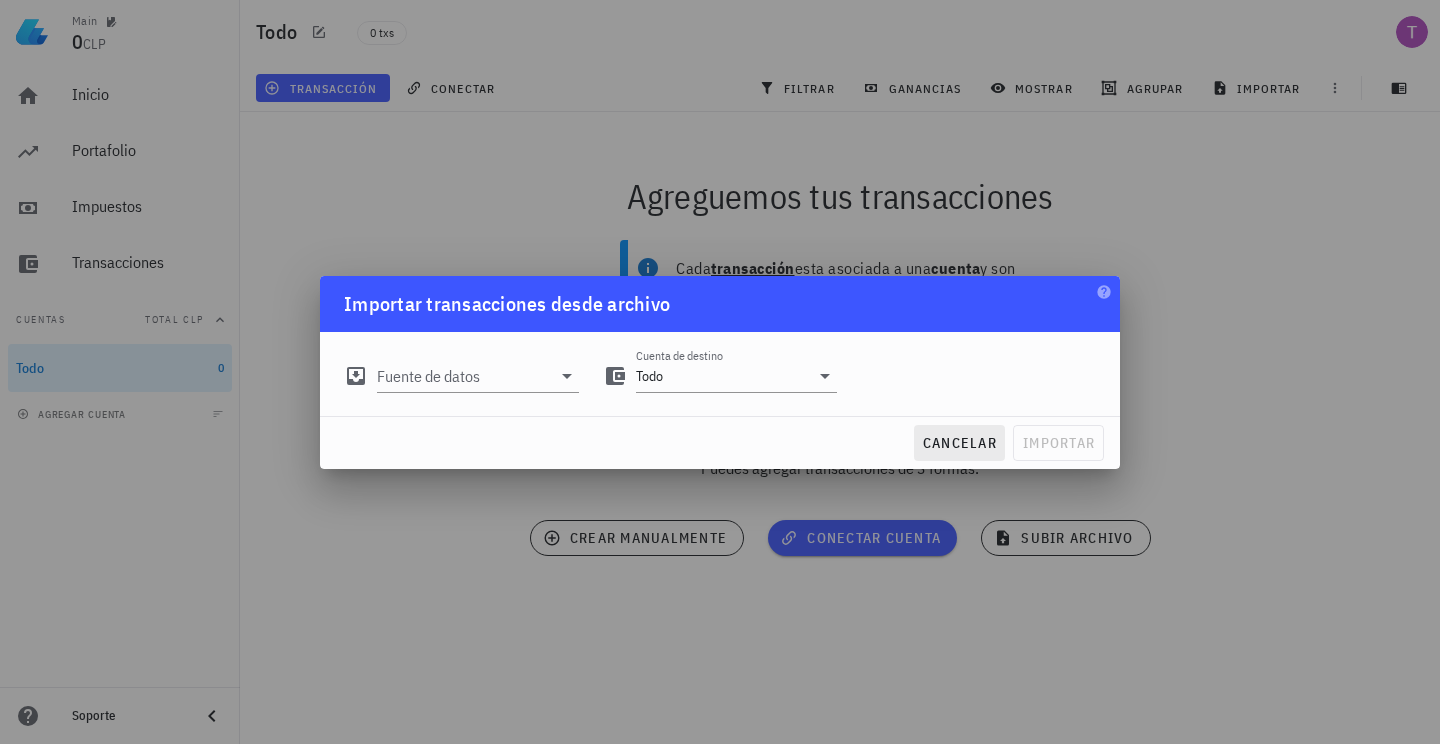 click on "cancelar" at bounding box center [959, 443] 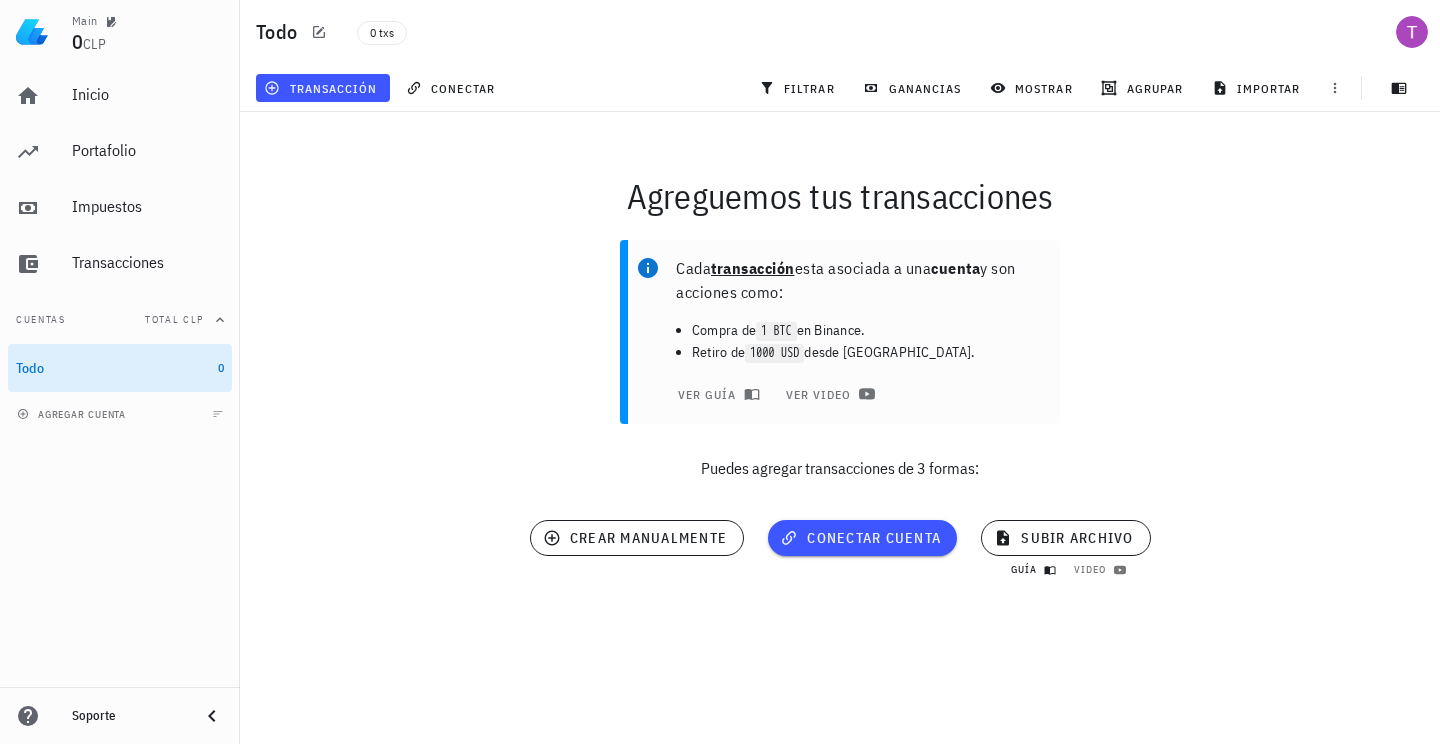 click on "guía" at bounding box center [1031, 569] 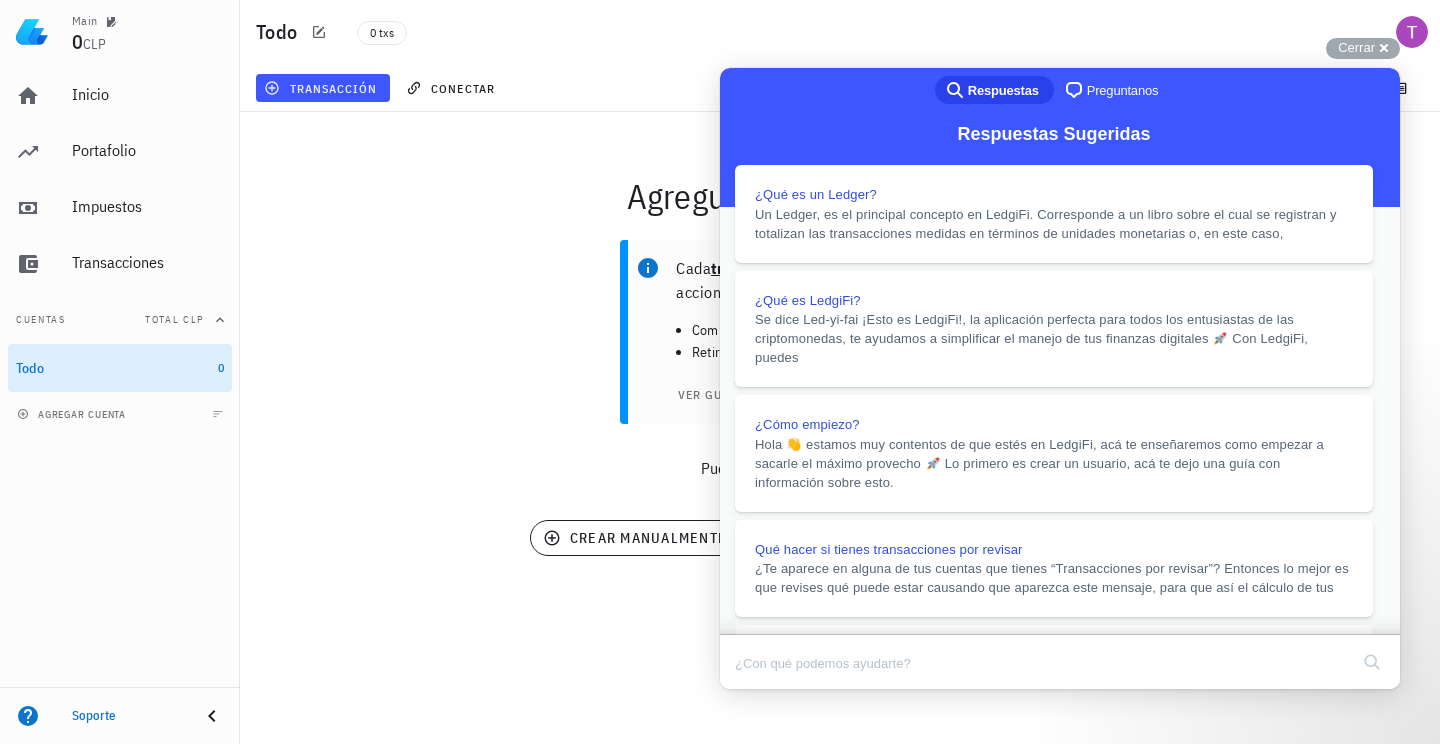 click on "Close" at bounding box center [739, 703] 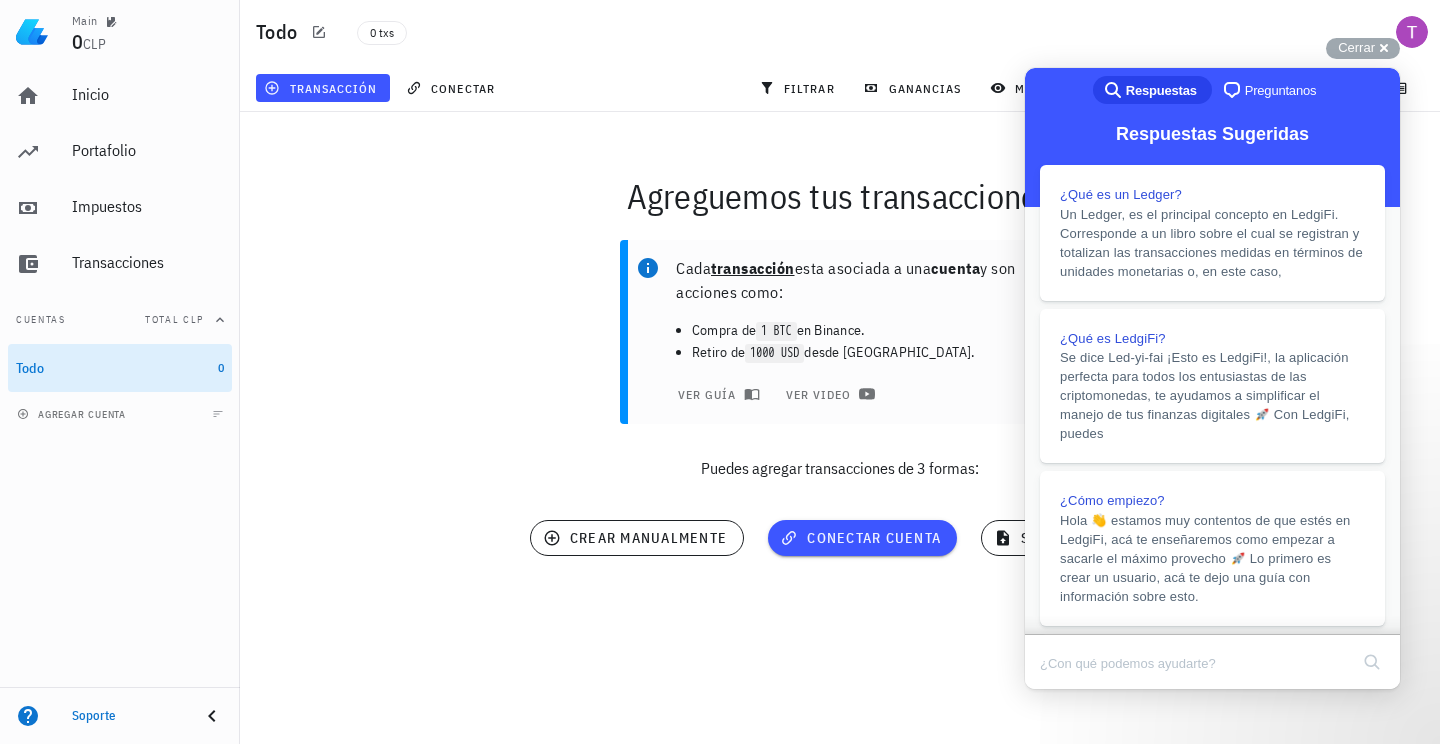click on "Main
0  CLP
Inicio
Portafolio
Impuestos
Transacciones
Cuentas
Total
CLP
Todo       0
agregar cuenta
Soporte
Todo
0 txs
transacción
conectar
filtrar
ganancias
mostrar
agrupar
importar
Agreguemos tus transacciones
Cada  transacción  esta asociada a una  cuenta  y son acciones como:
Compra de  1 BTC  en Binance.   Retiro de  1000 USD  desde Coinbase.
ver guía
ver video
Puedes agregar transacciones de 3 formas:" at bounding box center (720, 372) 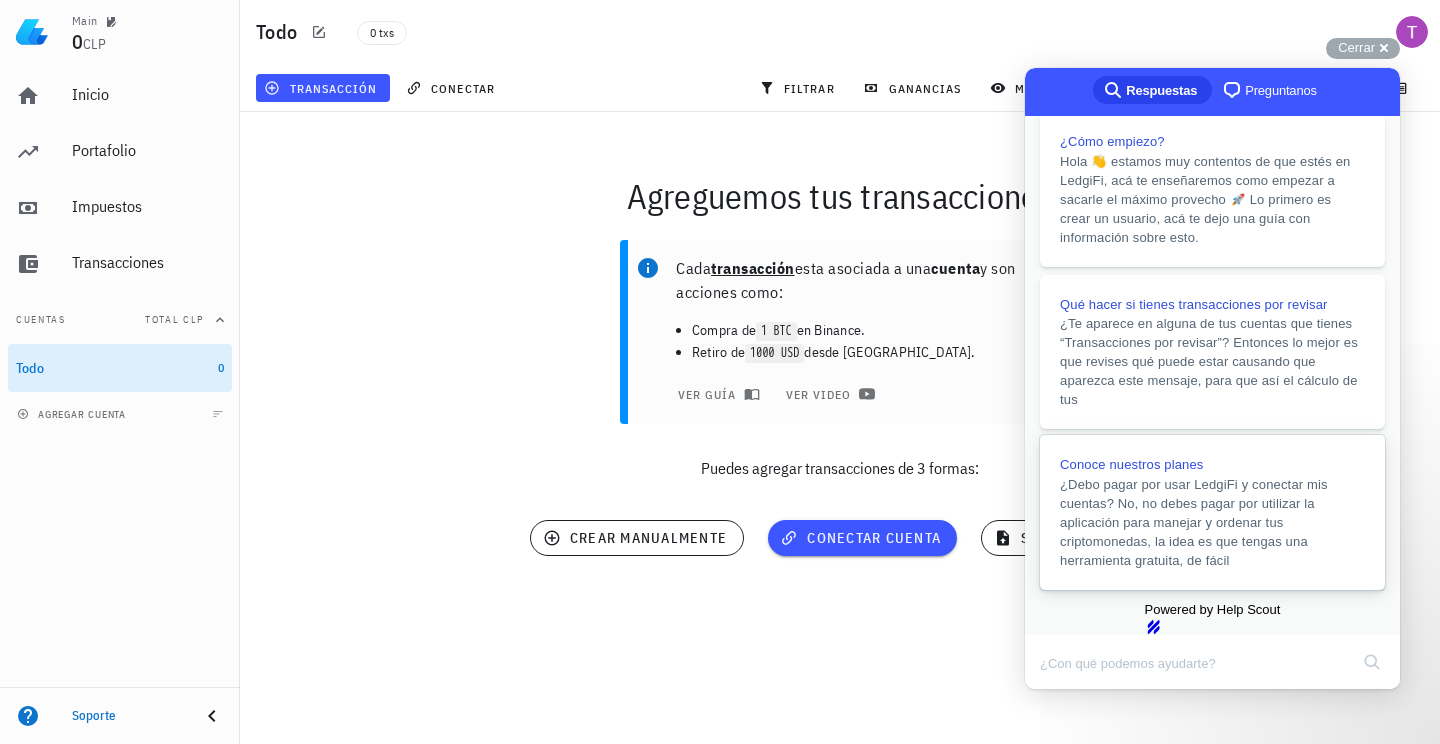 scroll, scrollTop: 451, scrollLeft: 0, axis: vertical 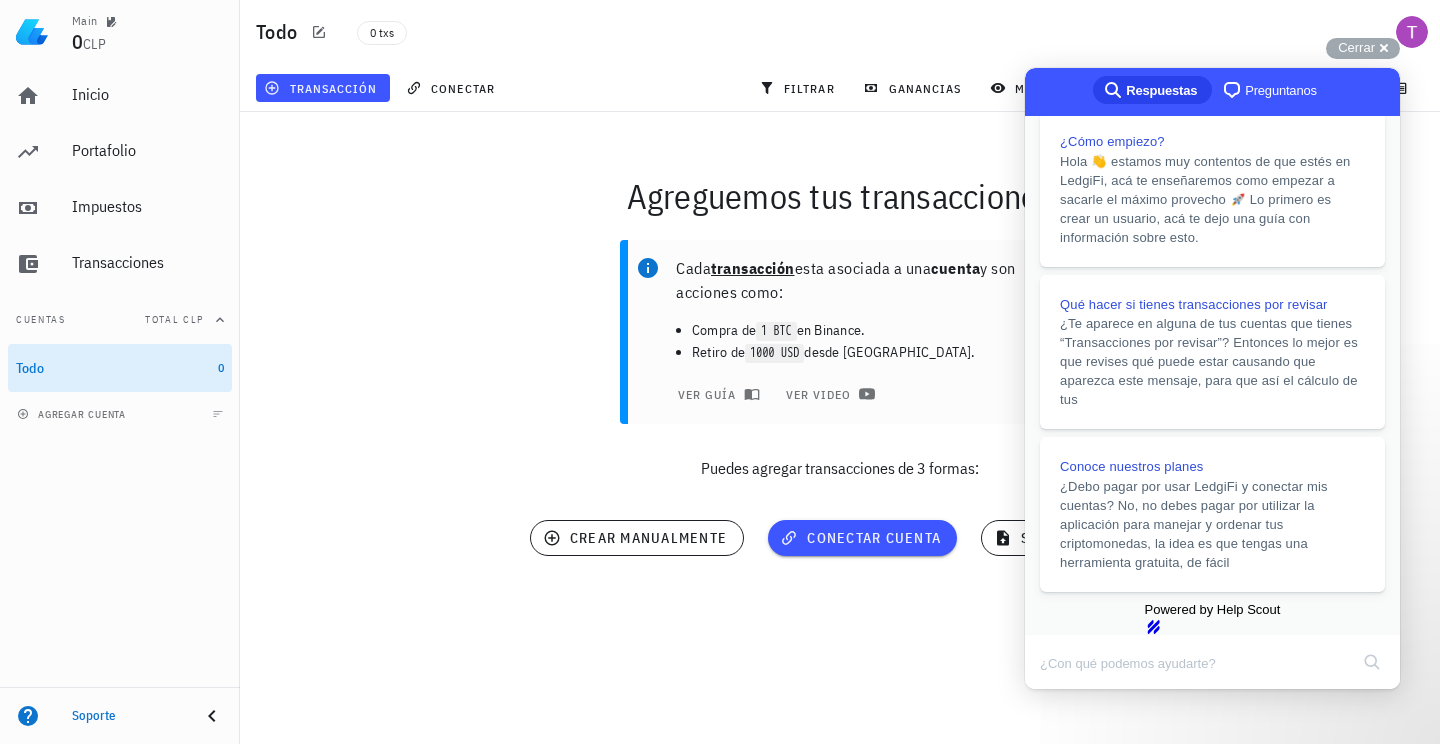 click on "Agreguemos tus transacciones
Cada  transacción  esta asociada a una  cuenta  y son acciones como:
Compra de  1 BTC  en Binance.   Retiro de  1000 USD  desde Coinbase.
ver guía
ver video
Puedes agregar transacciones de 3 formas:
conectar cuenta
crear manualmente
subir archivo" at bounding box center (840, 372) 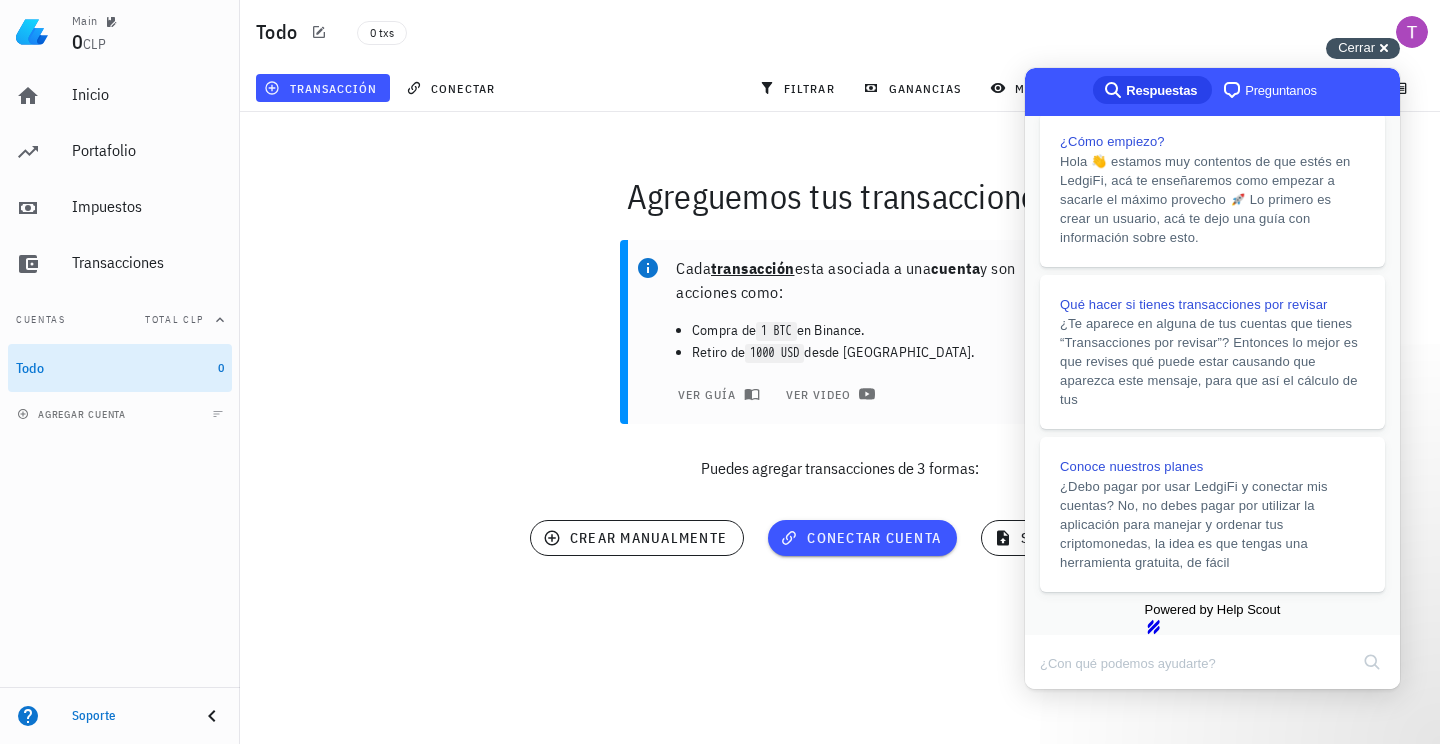 click on "Cerrar cross-small" at bounding box center [1363, 48] 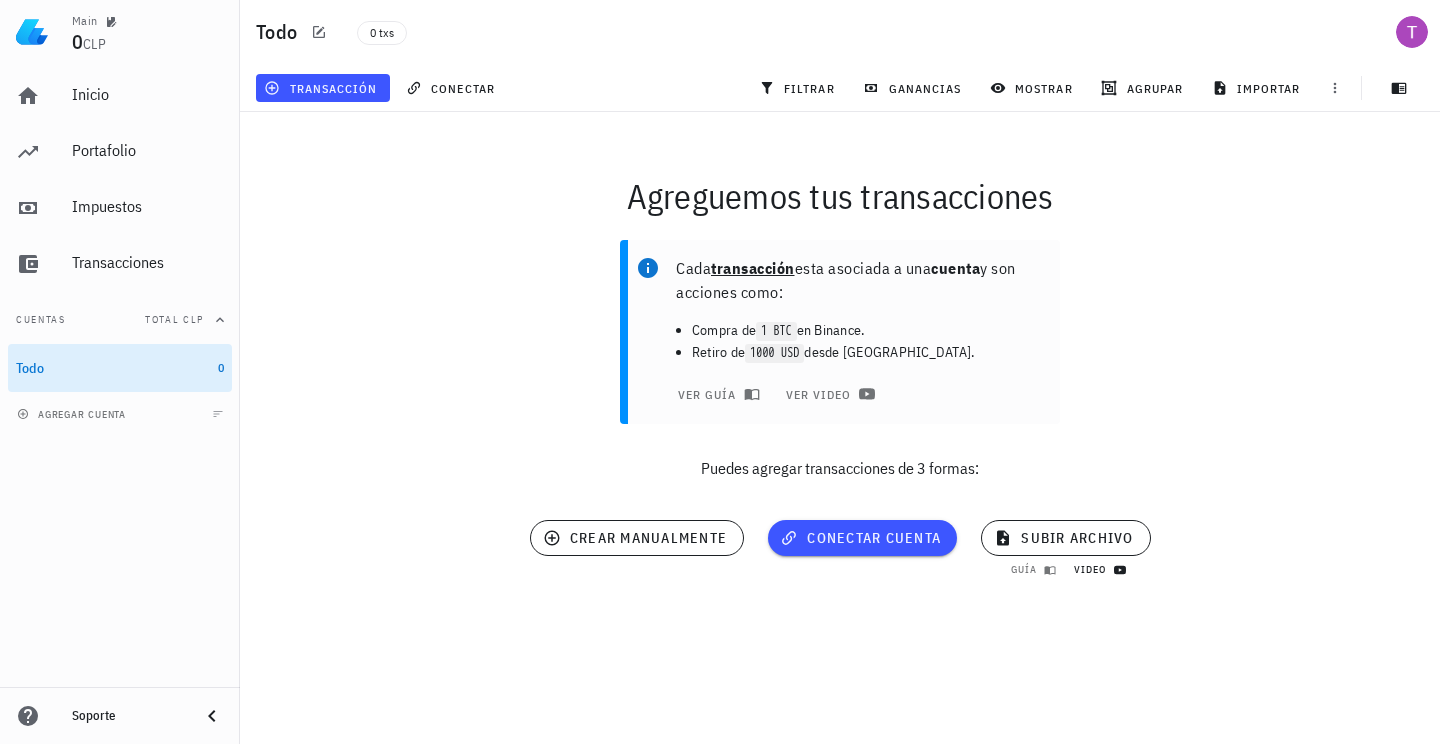 click on "video" at bounding box center (1097, 569) 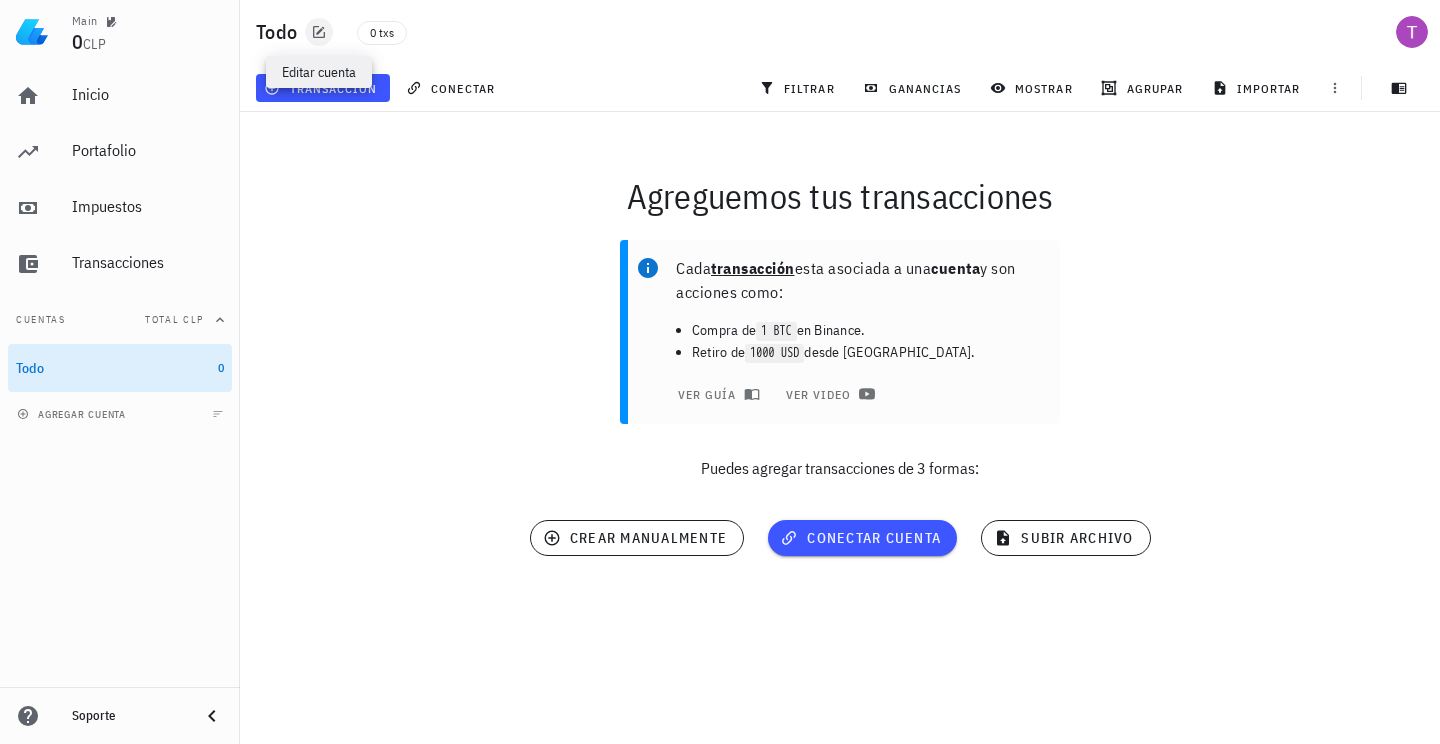 click 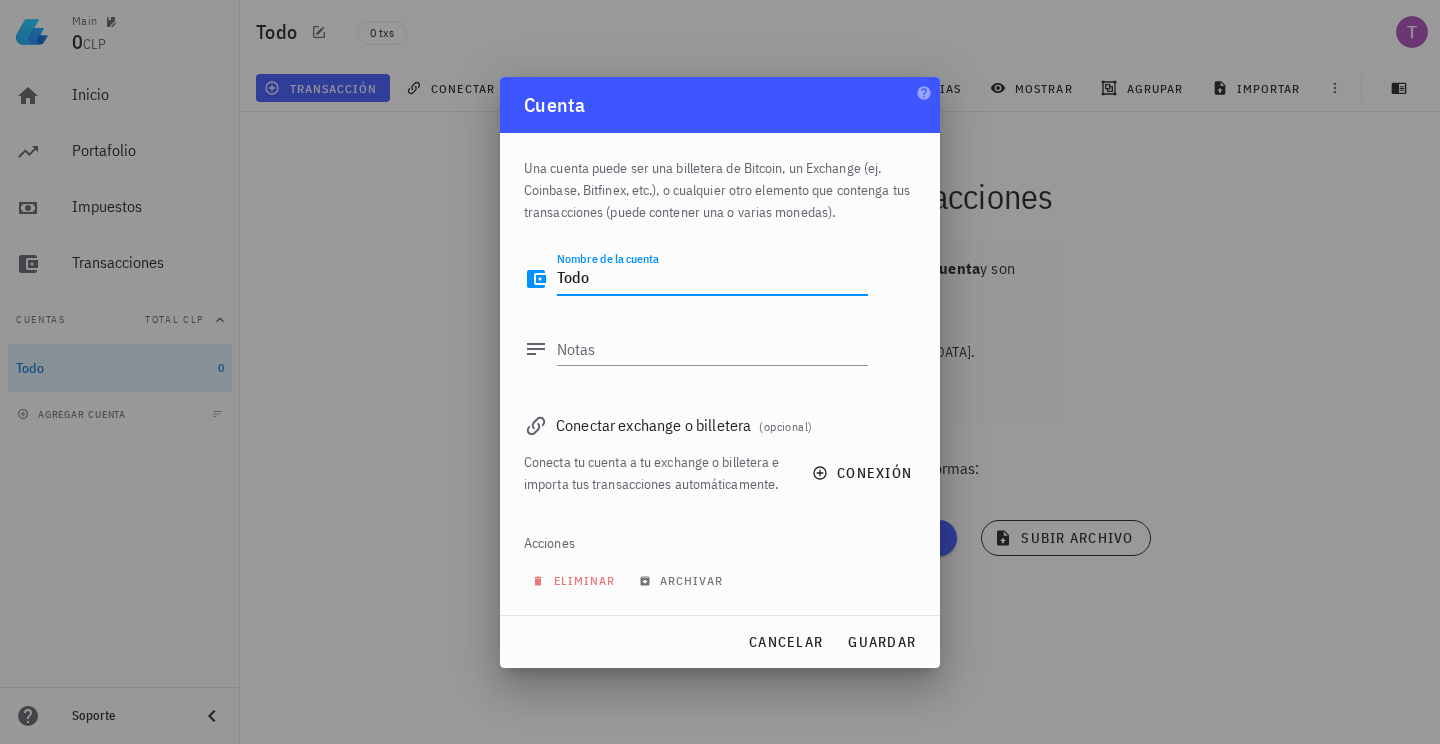 click on "Todo" at bounding box center [712, 279] 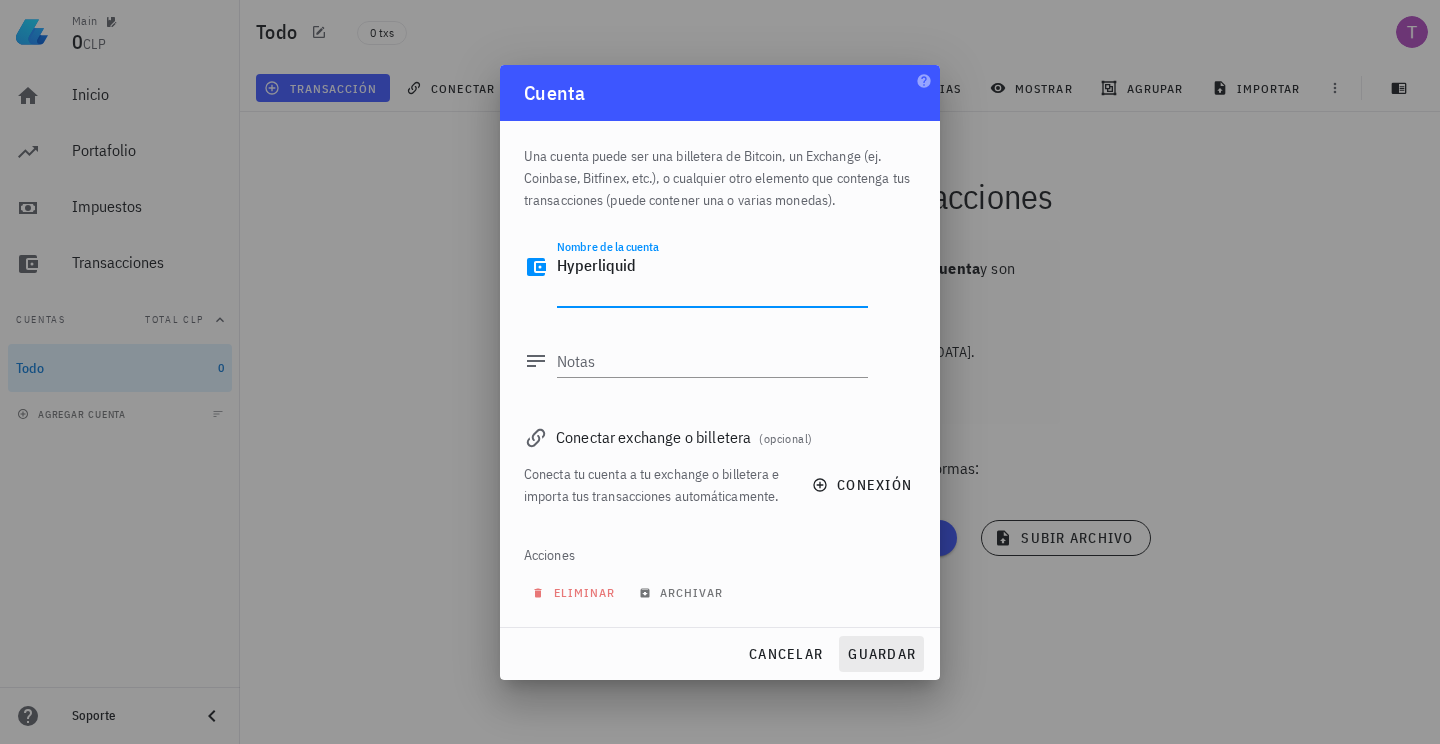 type on "Hyperliquid" 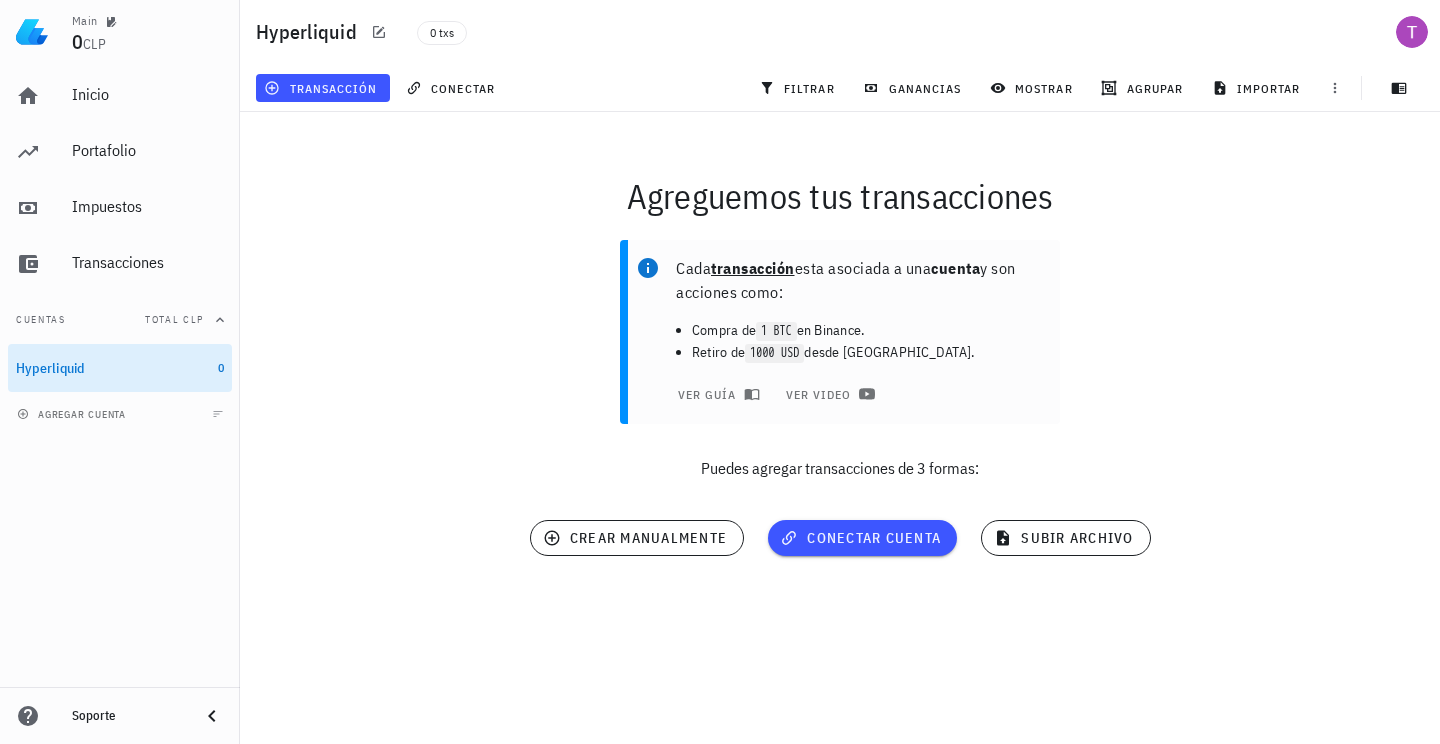 click on "Puedes agregar transacciones de 3 formas:" at bounding box center [840, 468] 